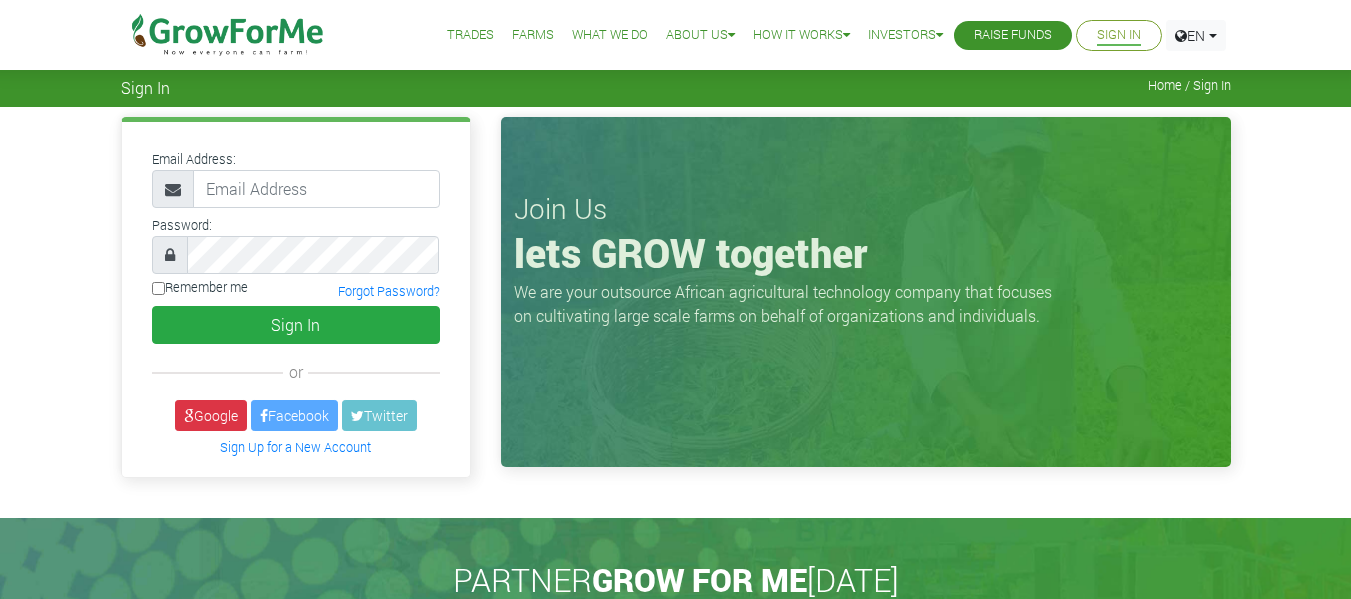 scroll, scrollTop: 0, scrollLeft: 0, axis: both 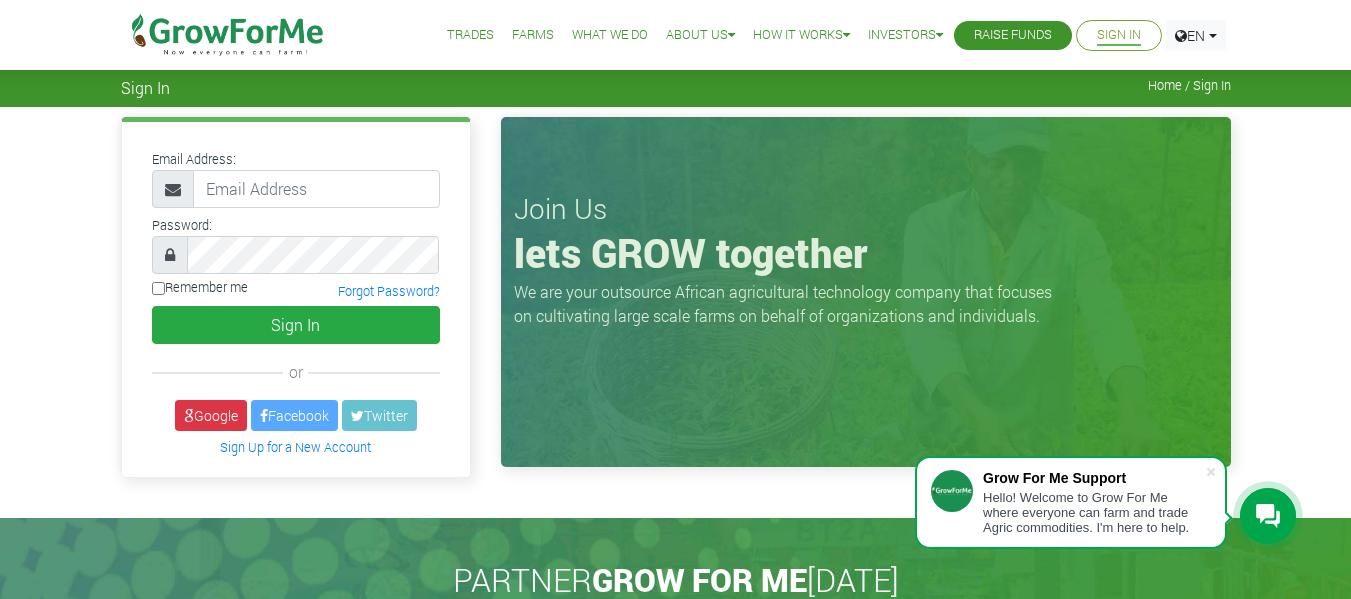 click at bounding box center [316, 189] 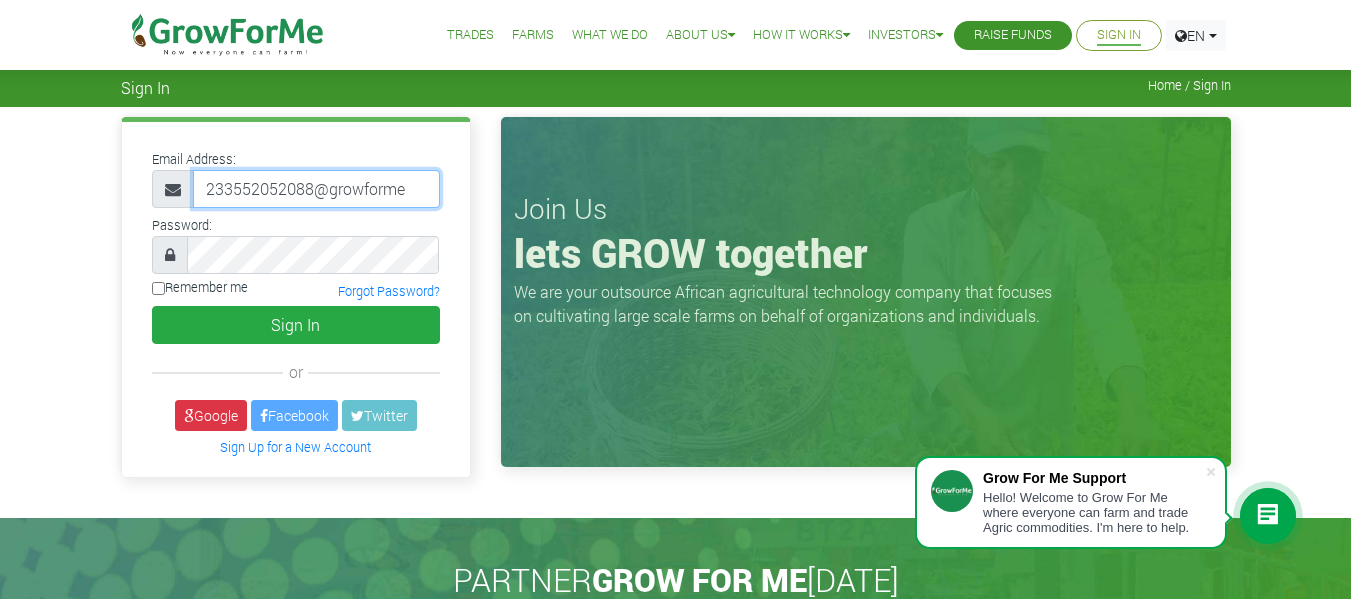 click on "233552052088@growforme" at bounding box center (316, 189) 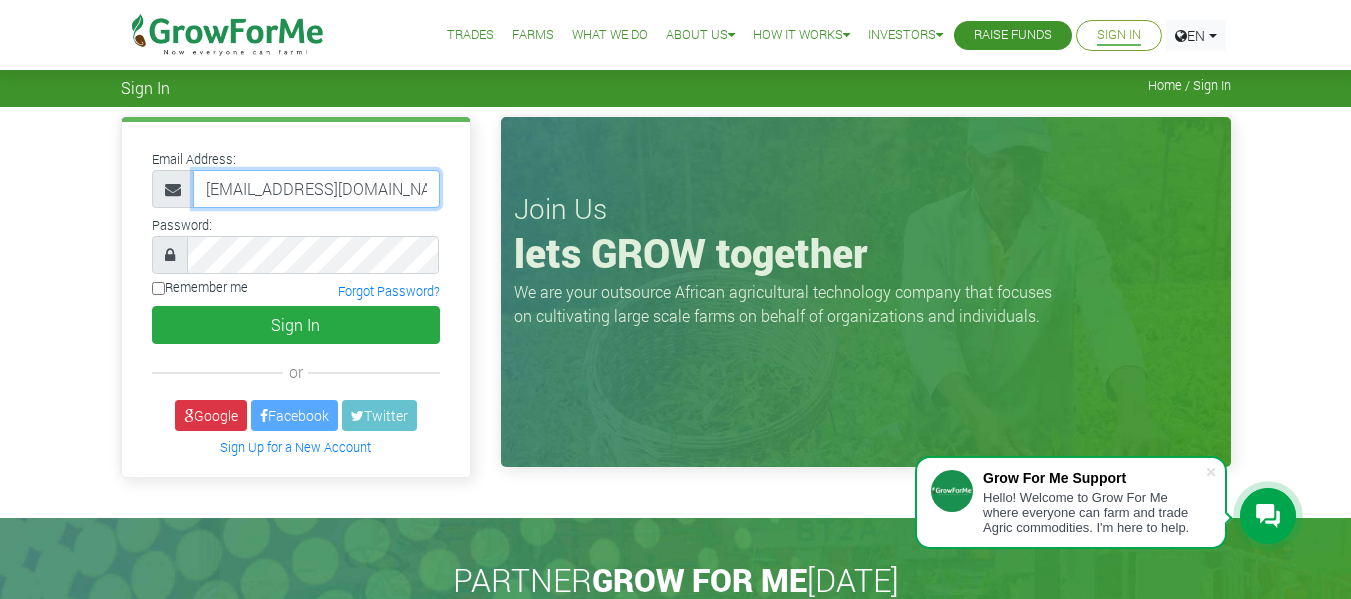 scroll, scrollTop: 0, scrollLeft: 13, axis: horizontal 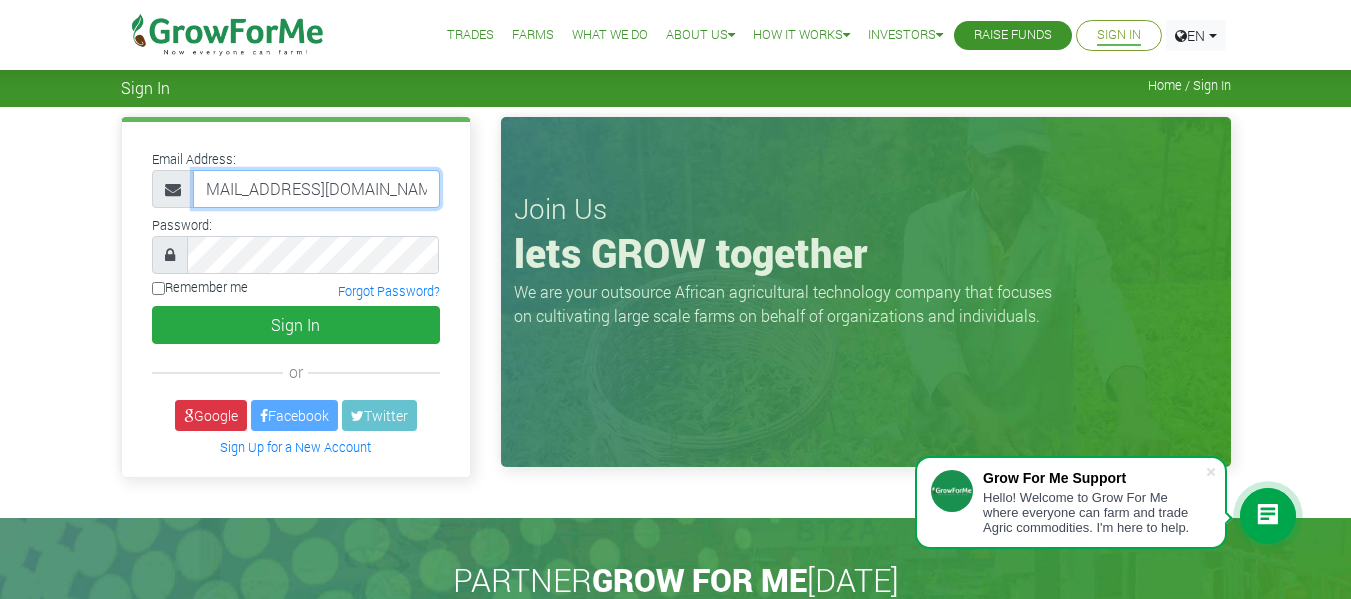 type on "233552052088@growforme.com" 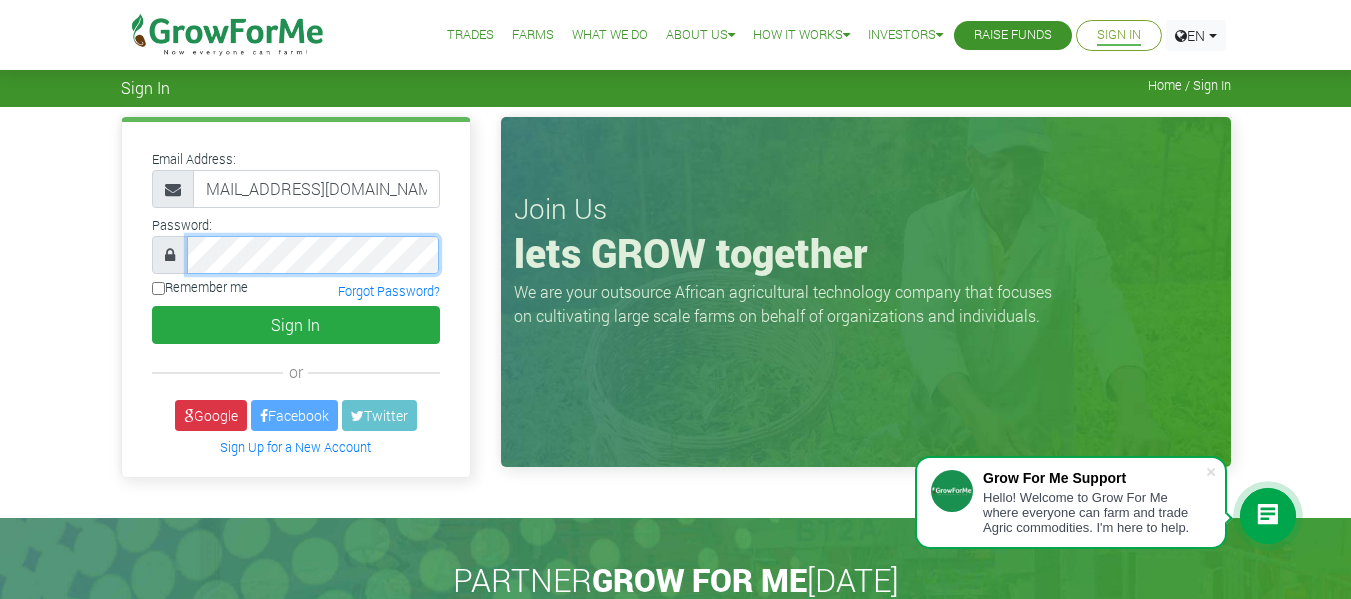 scroll, scrollTop: 0, scrollLeft: 0, axis: both 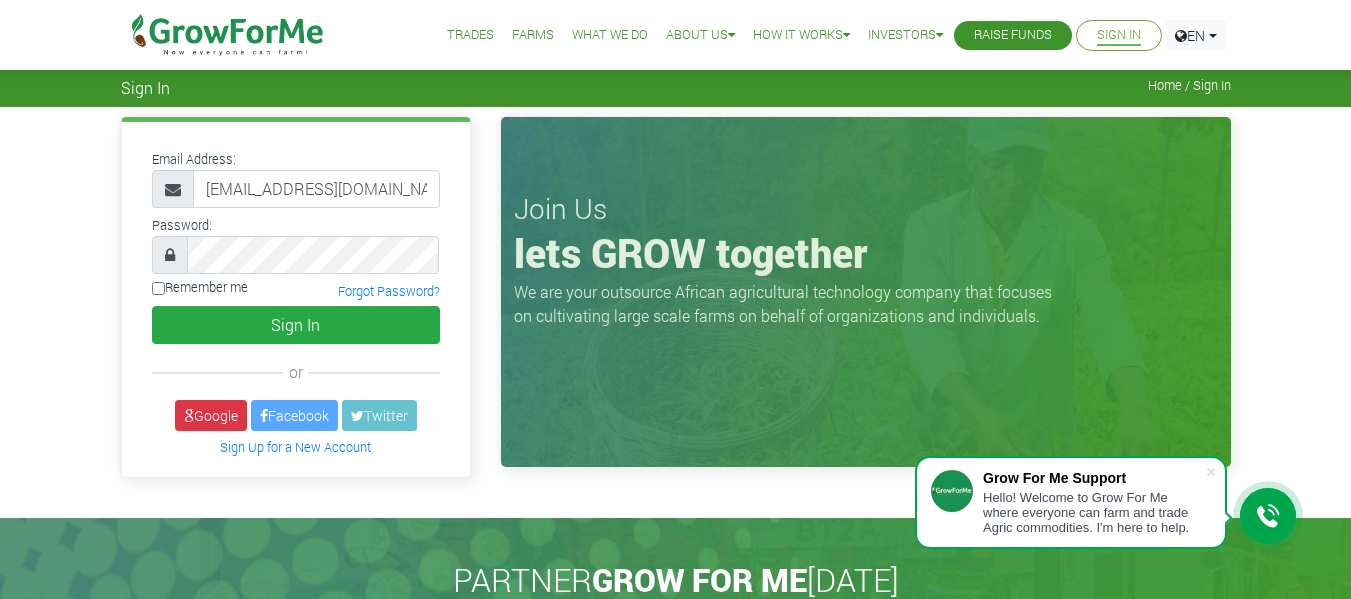 click on "Remember me" at bounding box center [158, 288] 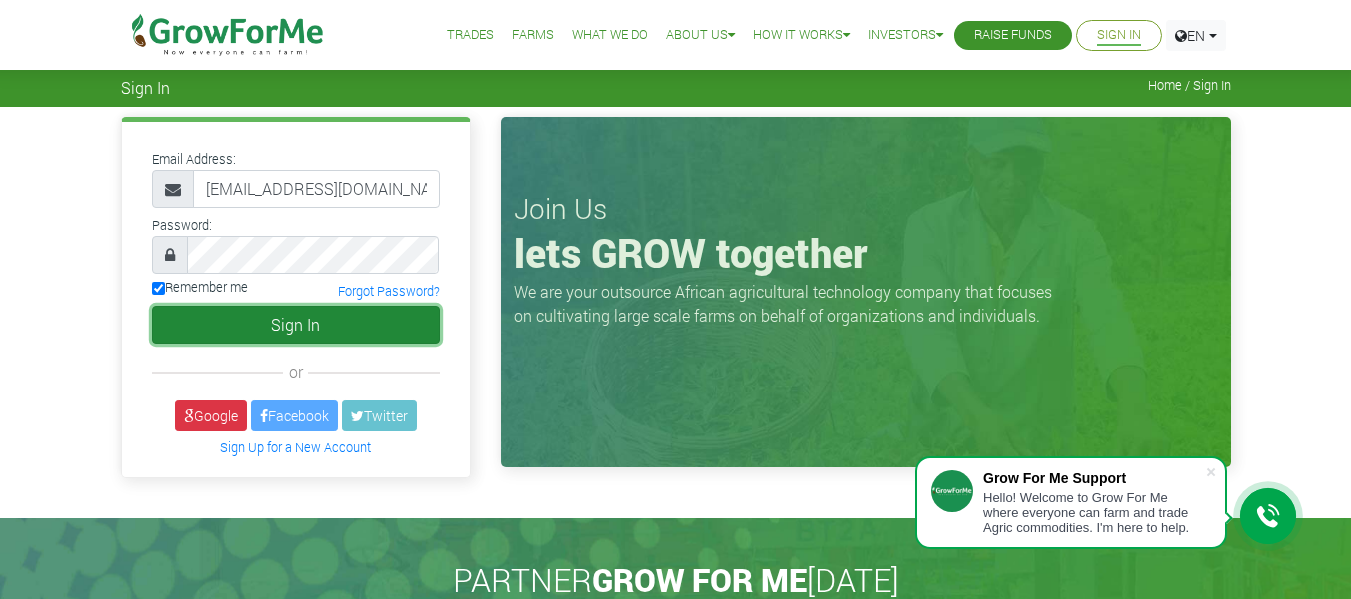click on "Sign In" at bounding box center (296, 325) 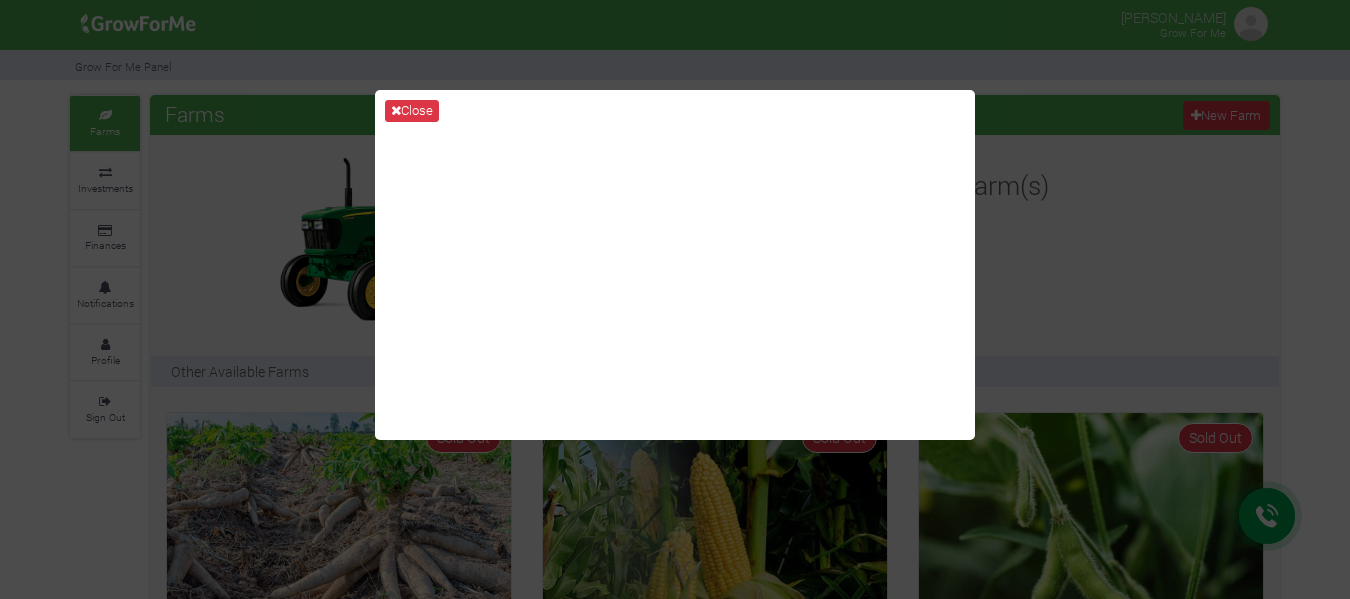 scroll, scrollTop: 0, scrollLeft: 0, axis: both 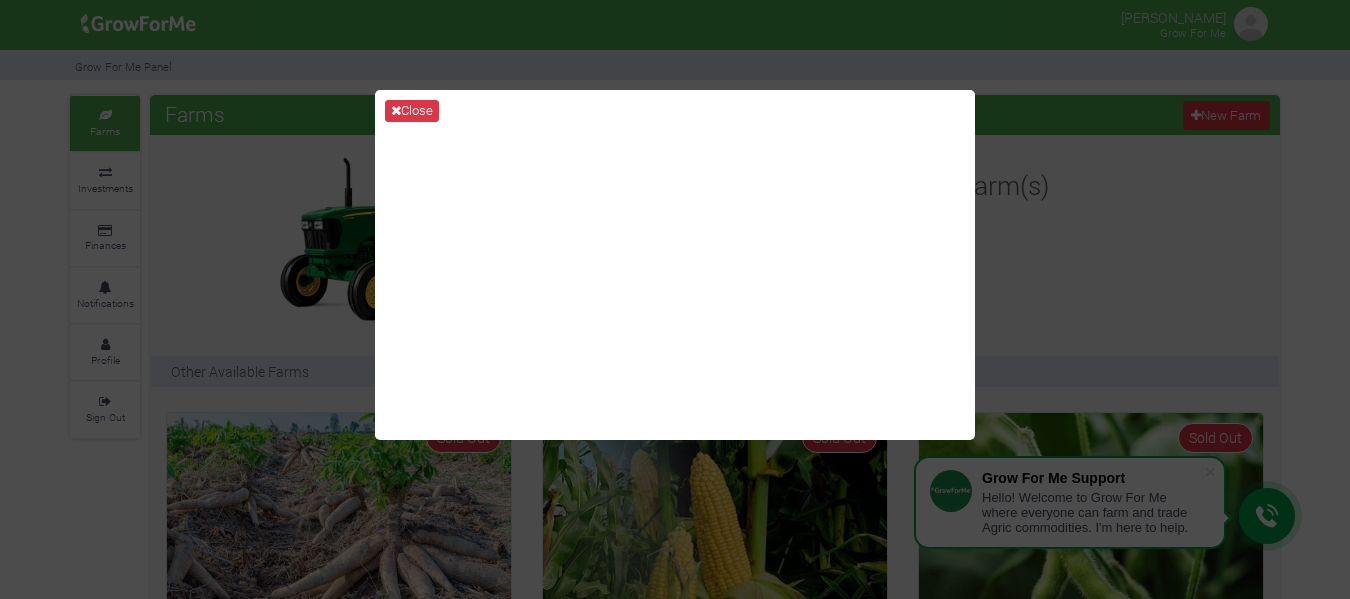 drag, startPoint x: 974, startPoint y: 473, endPoint x: 975, endPoint y: 443, distance: 30.016663 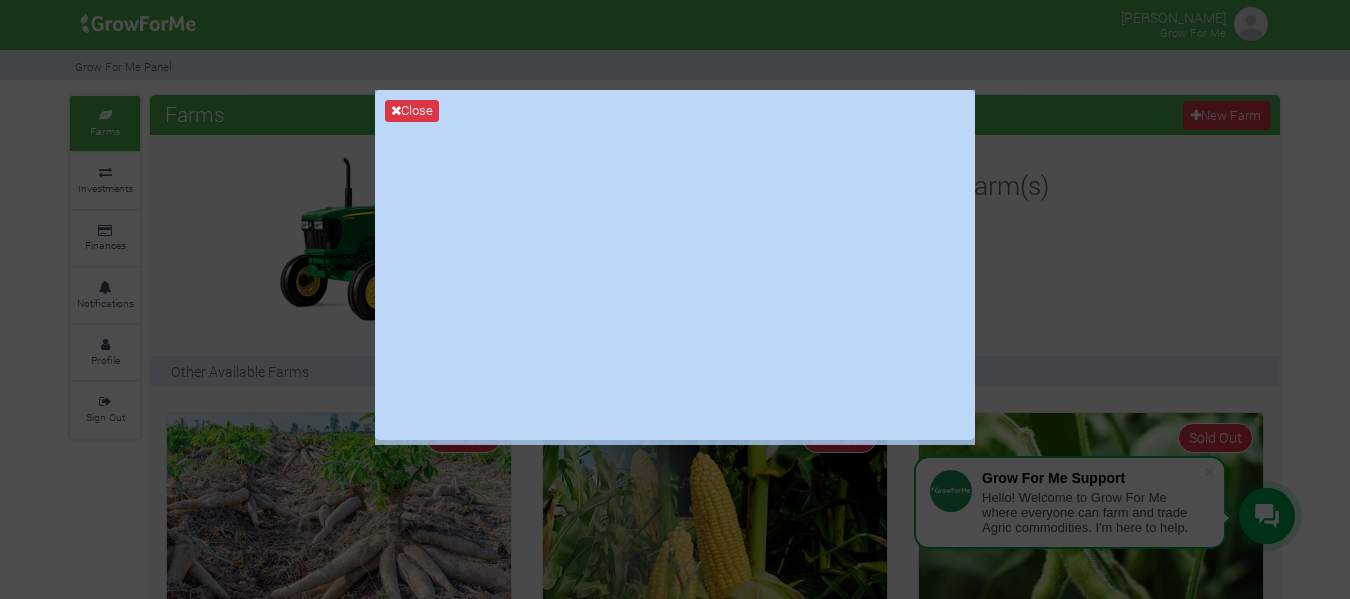 click on "Close" at bounding box center (675, 299) 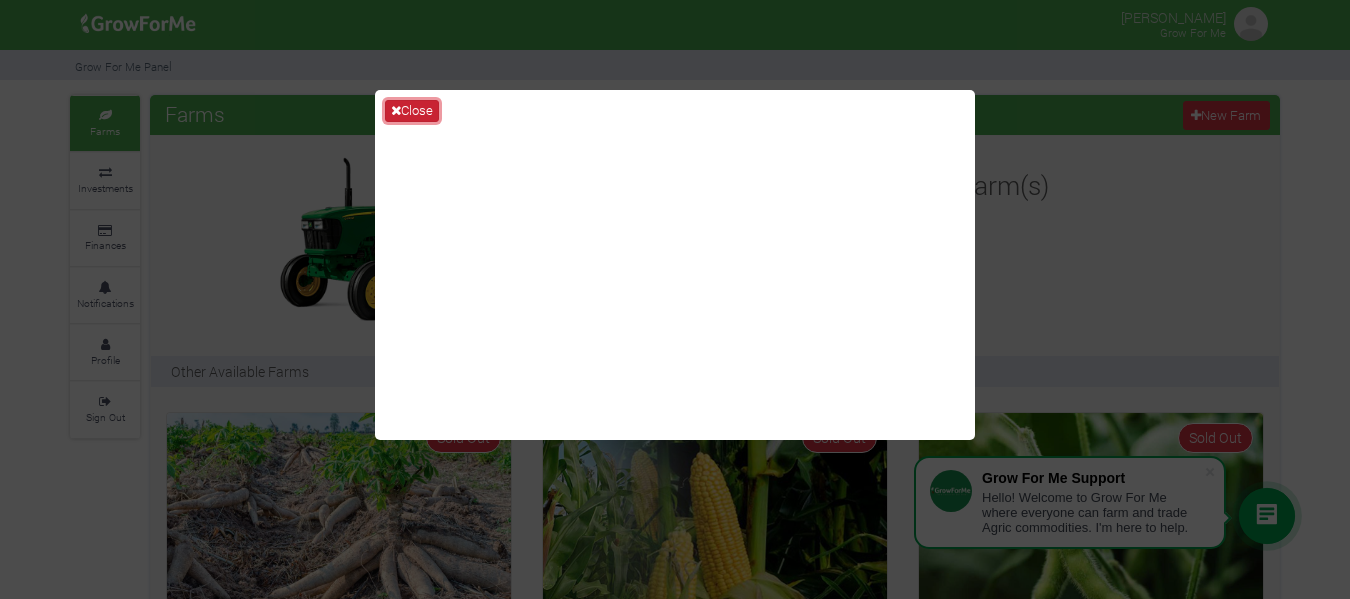 click on "Close" at bounding box center [412, 111] 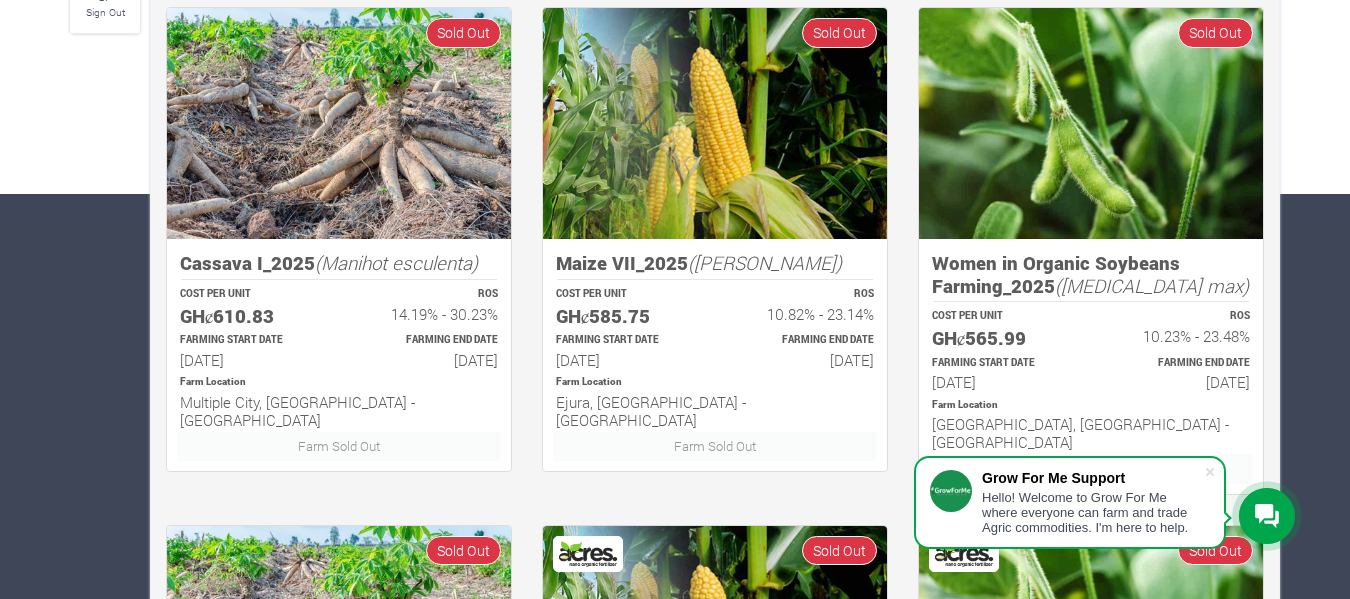 scroll, scrollTop: 440, scrollLeft: 0, axis: vertical 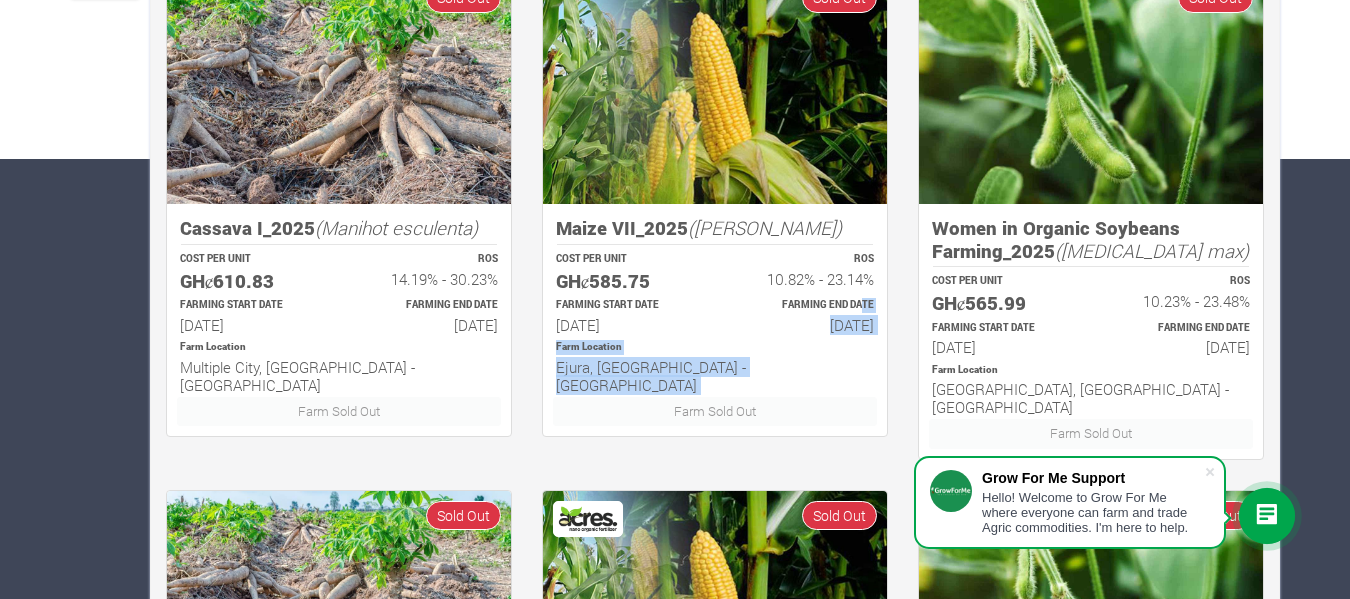 drag, startPoint x: 864, startPoint y: 306, endPoint x: 808, endPoint y: 383, distance: 95.2103 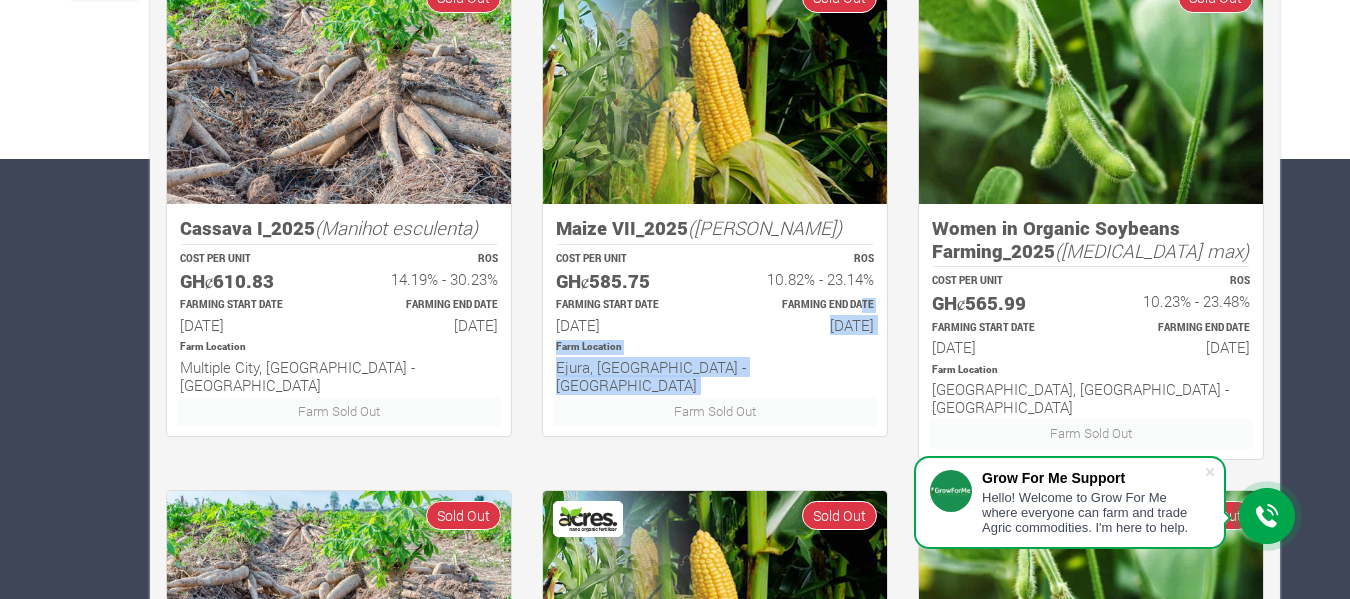 click on "Farm Sold Out" at bounding box center (715, 411) 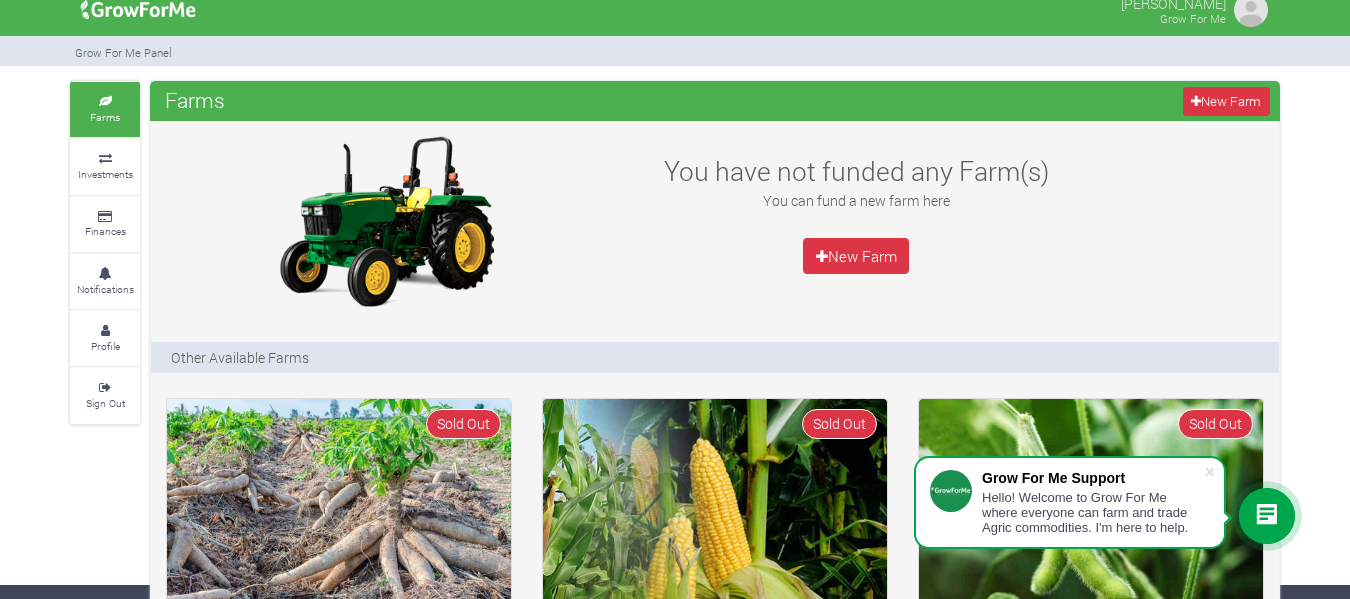 scroll, scrollTop: 0, scrollLeft: 0, axis: both 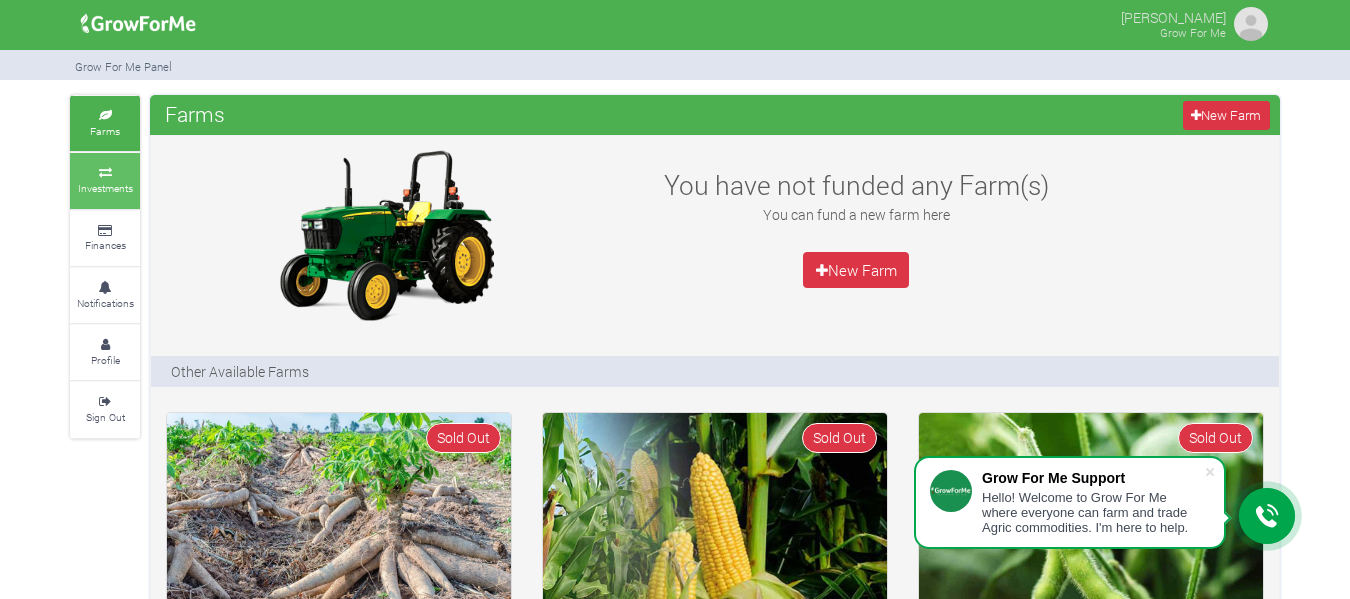click on "Investments" at bounding box center (105, 180) 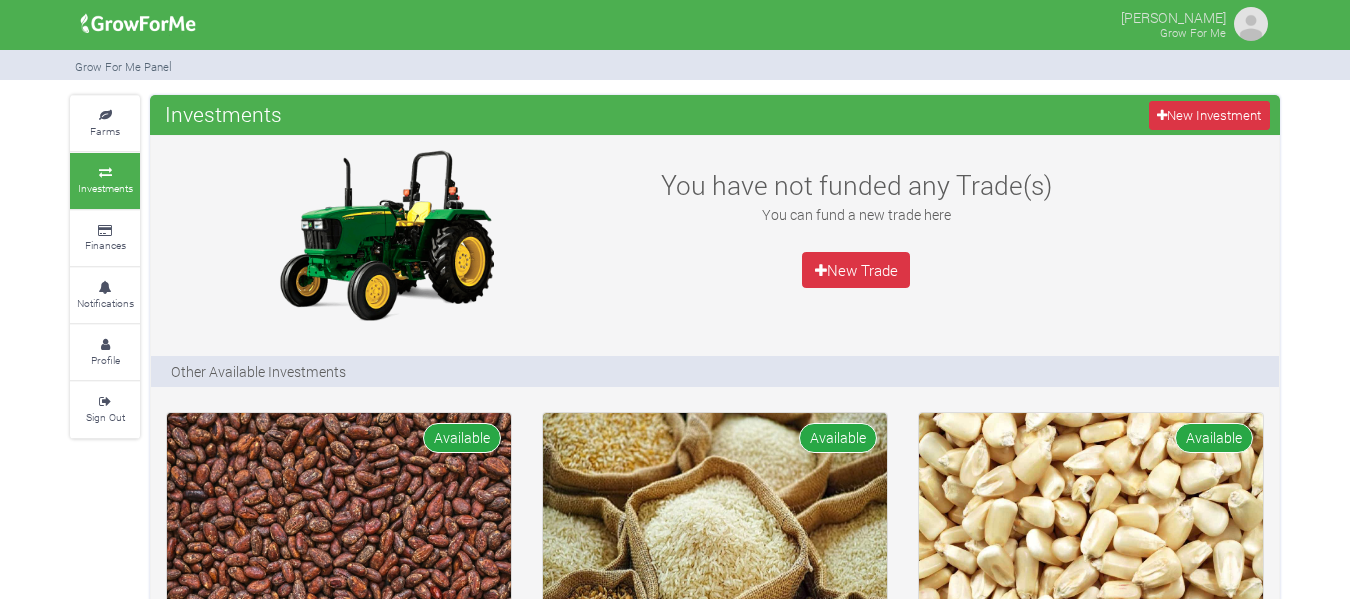 scroll, scrollTop: 0, scrollLeft: 0, axis: both 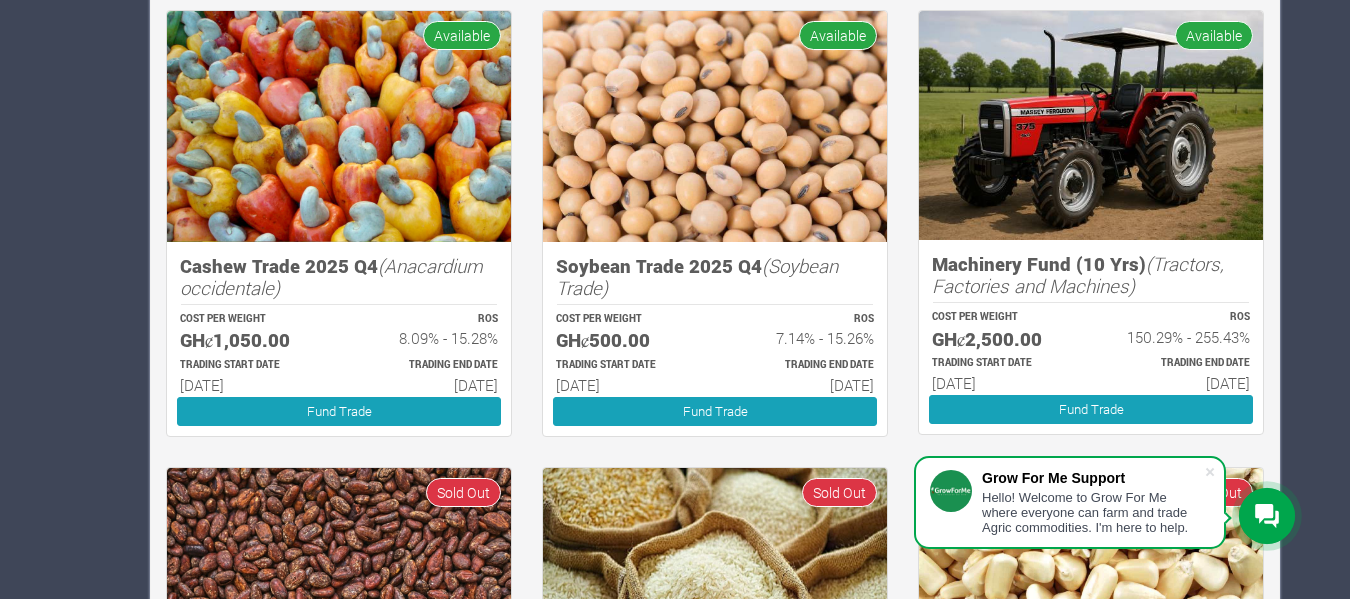 click on "Machinery Fund (10 Yrs)  (Tractors, Factories and Machines)" at bounding box center (1091, 275) 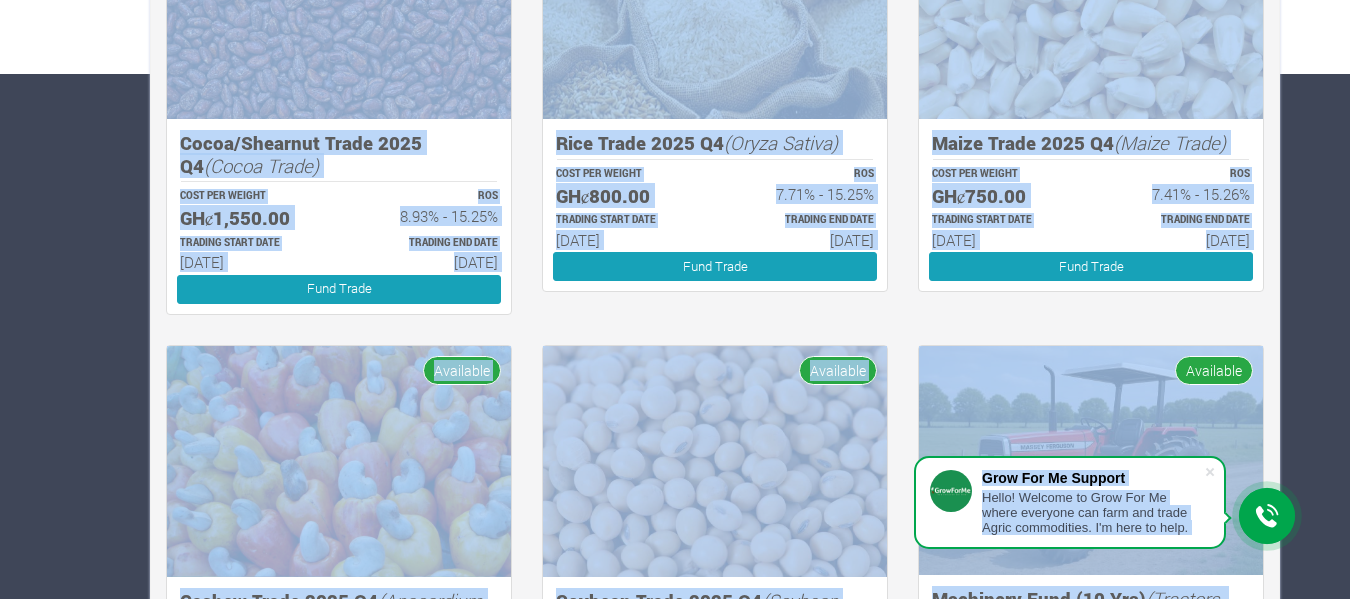 scroll, scrollTop: 467, scrollLeft: 0, axis: vertical 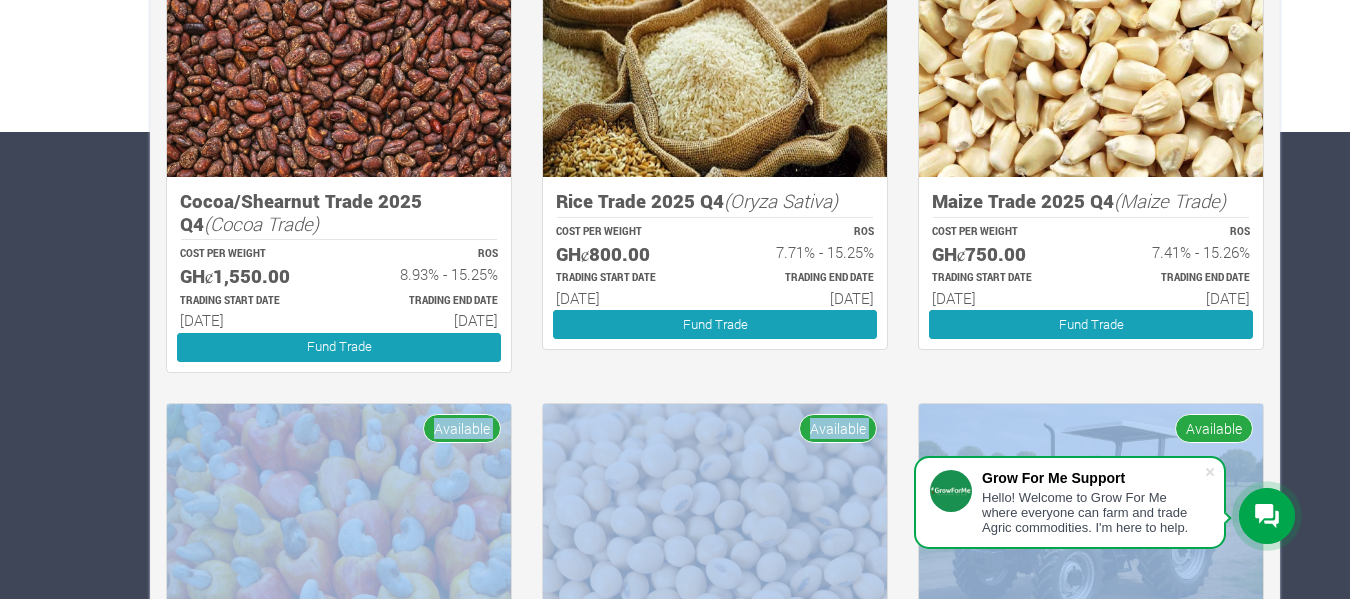 drag, startPoint x: 1225, startPoint y: 283, endPoint x: 1131, endPoint y: 385, distance: 138.70833 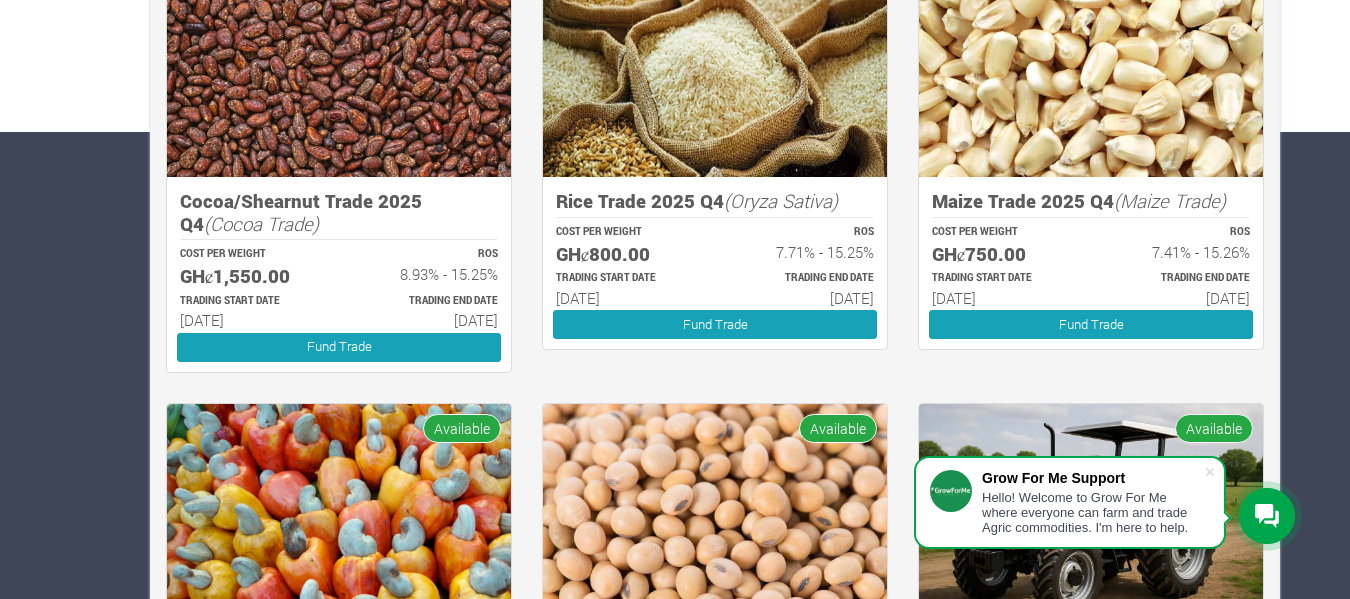 click on "Cocoa/Shearnut Trade 2025 Q4  (Cocoa Trade)
COST PER WEIGHT
GHȼ1,550.00
ROS
8.93% - 15.25%
TRADING START DATE 01st Oct 2025 31st Mar 2026" at bounding box center (715, 621) 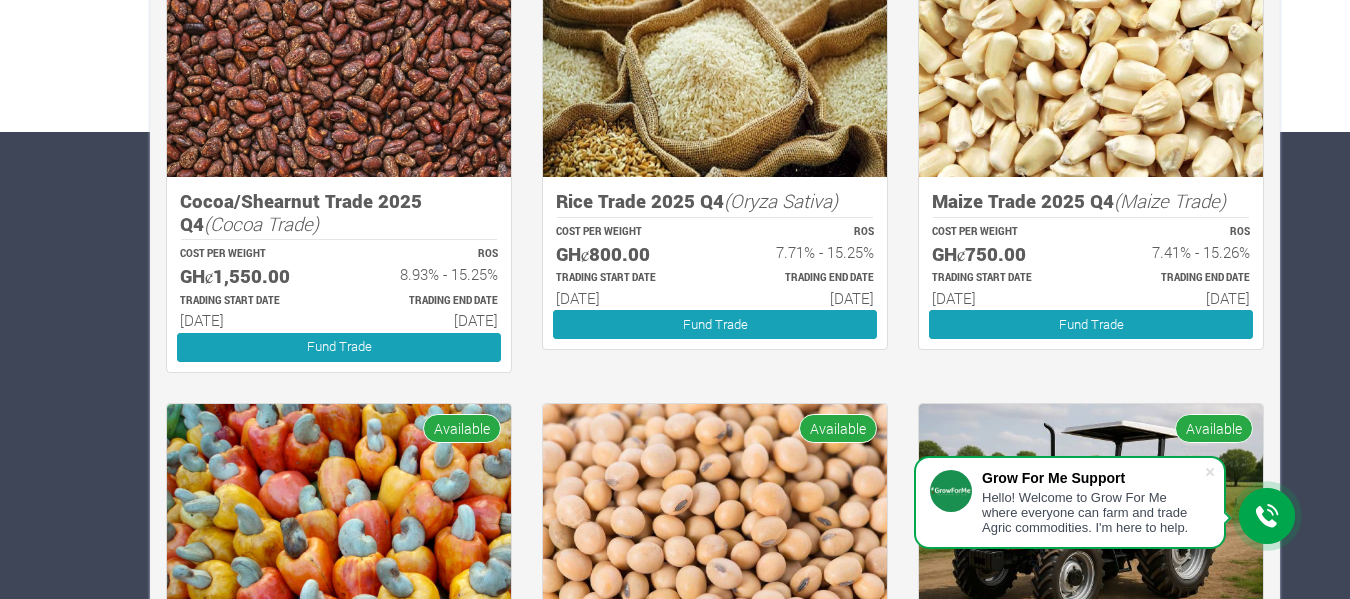 click at bounding box center [1091, 518] 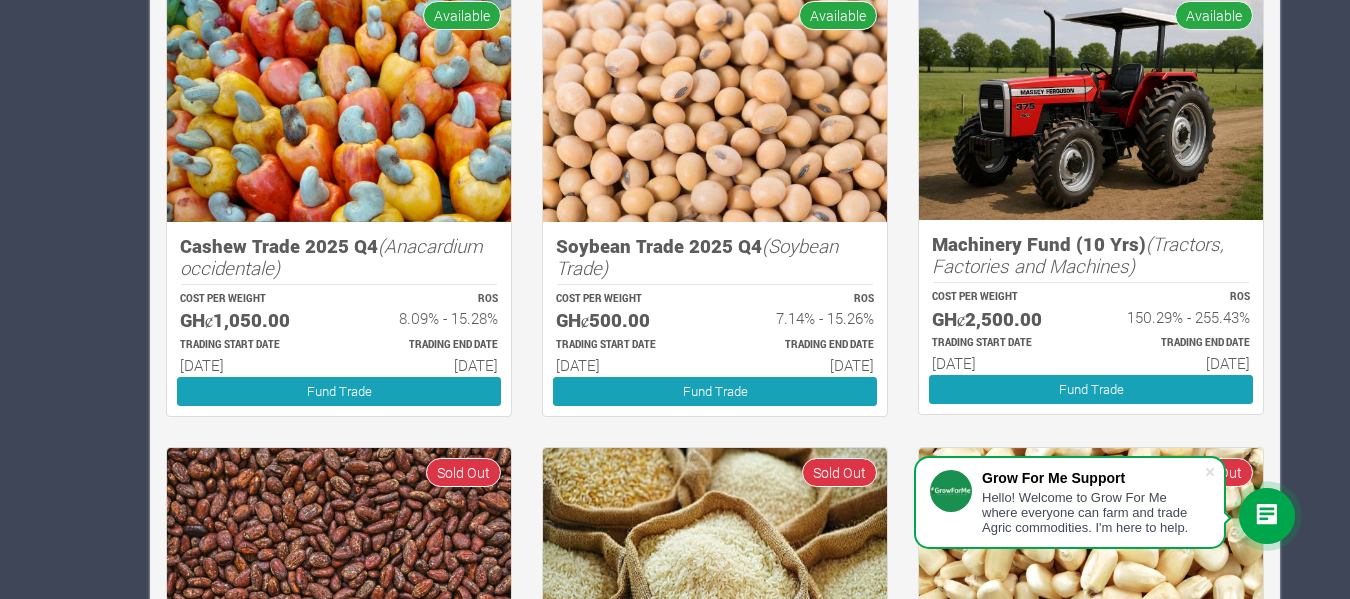 scroll, scrollTop: 887, scrollLeft: 0, axis: vertical 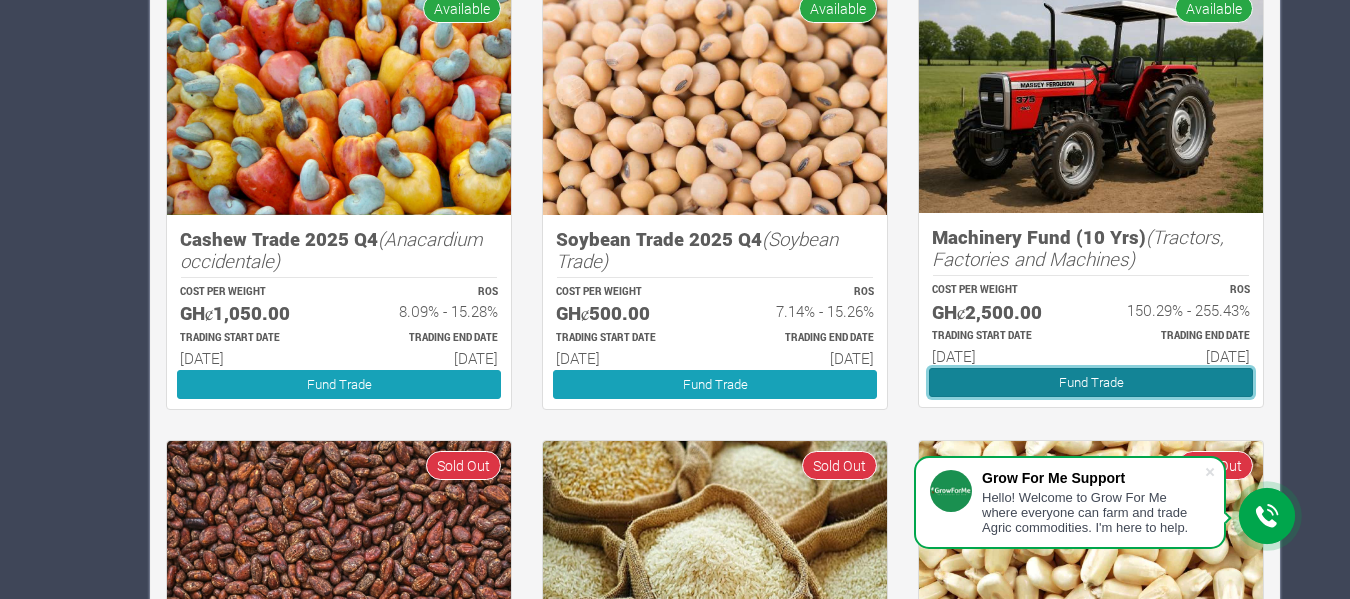 click on "Fund Trade" at bounding box center (1091, 382) 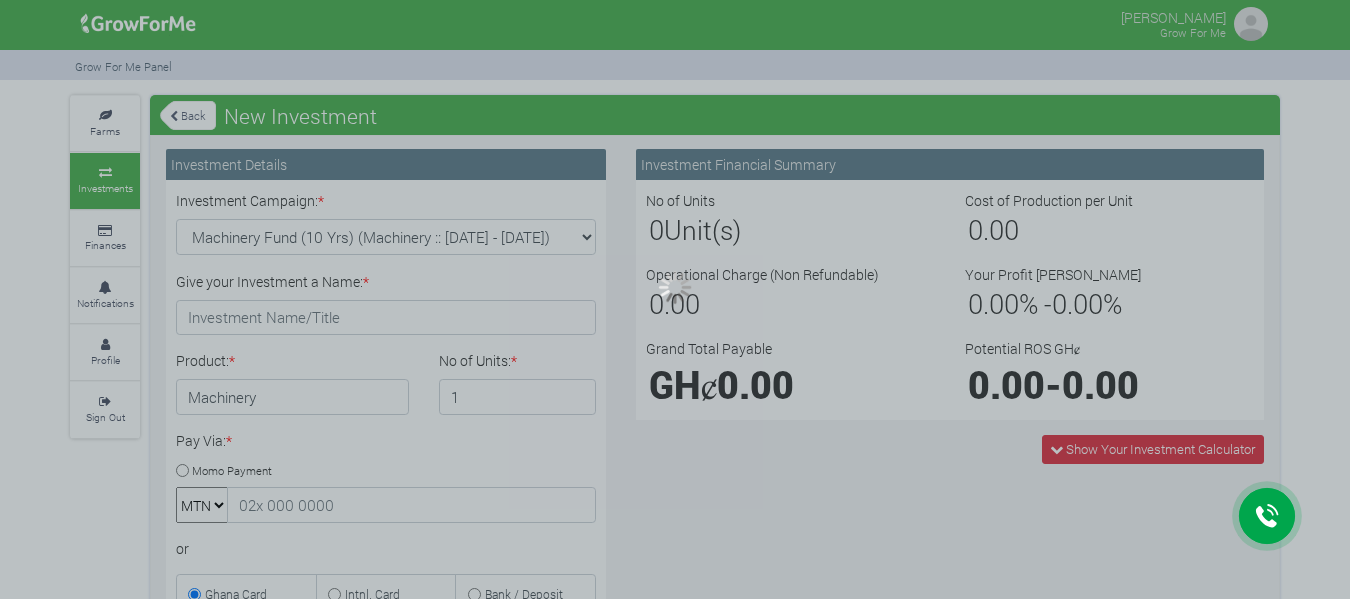 scroll, scrollTop: 0, scrollLeft: 0, axis: both 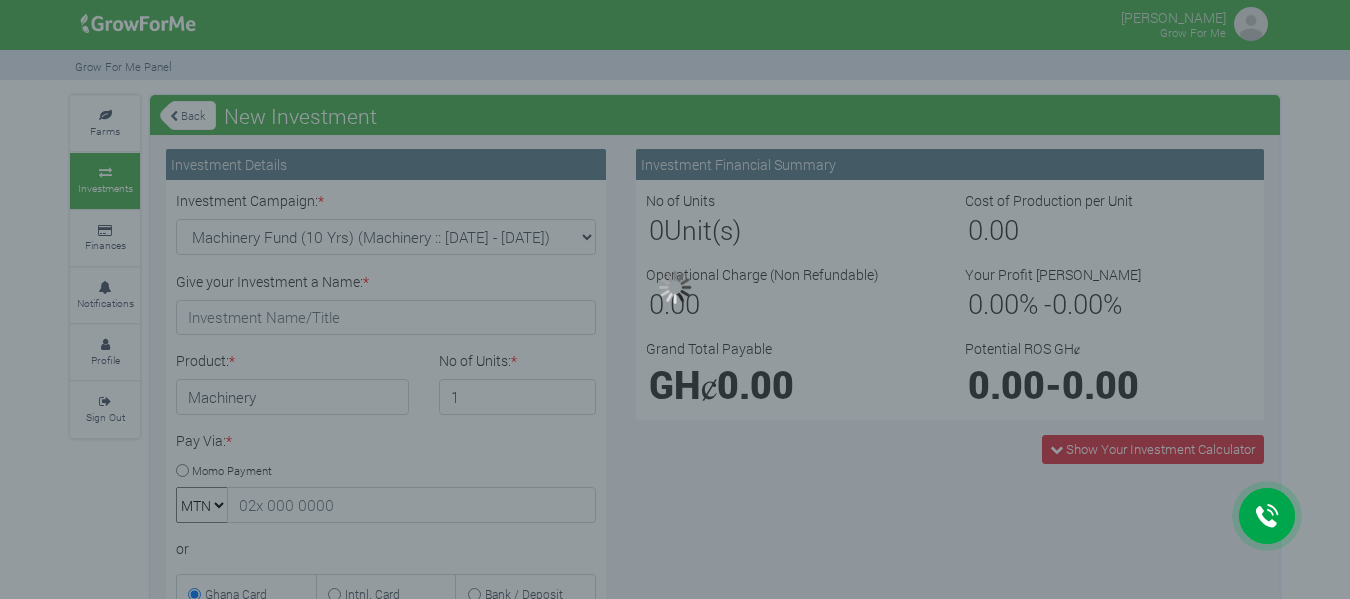 type on "1" 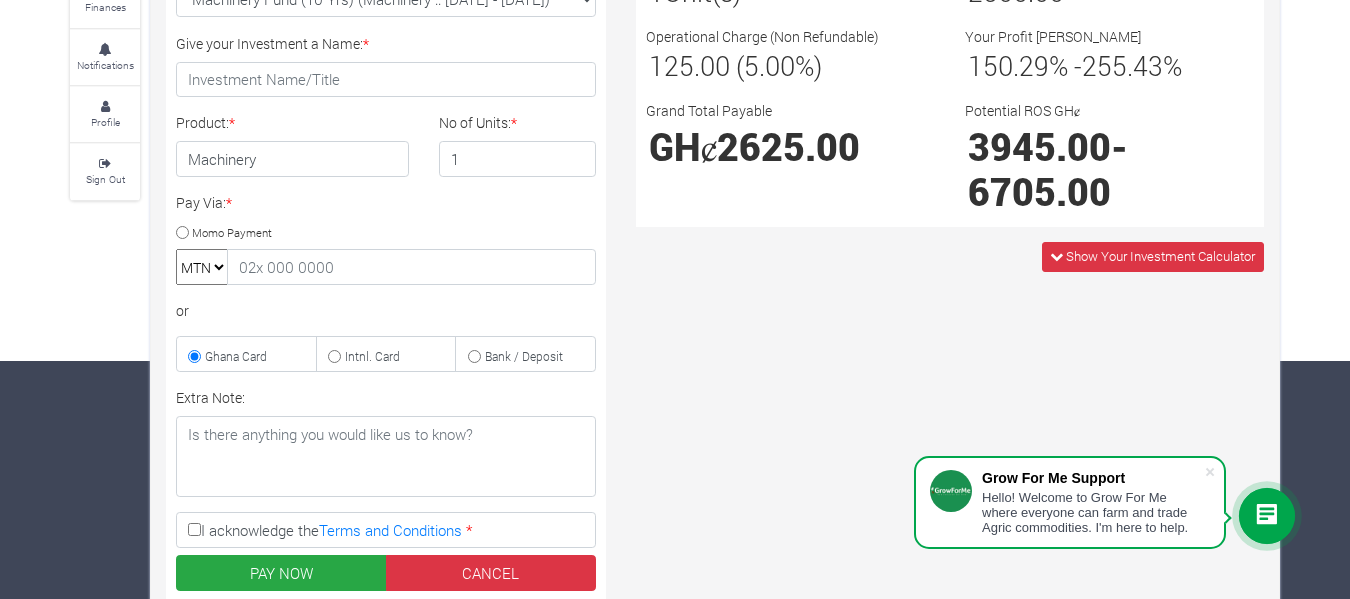 scroll, scrollTop: 239, scrollLeft: 0, axis: vertical 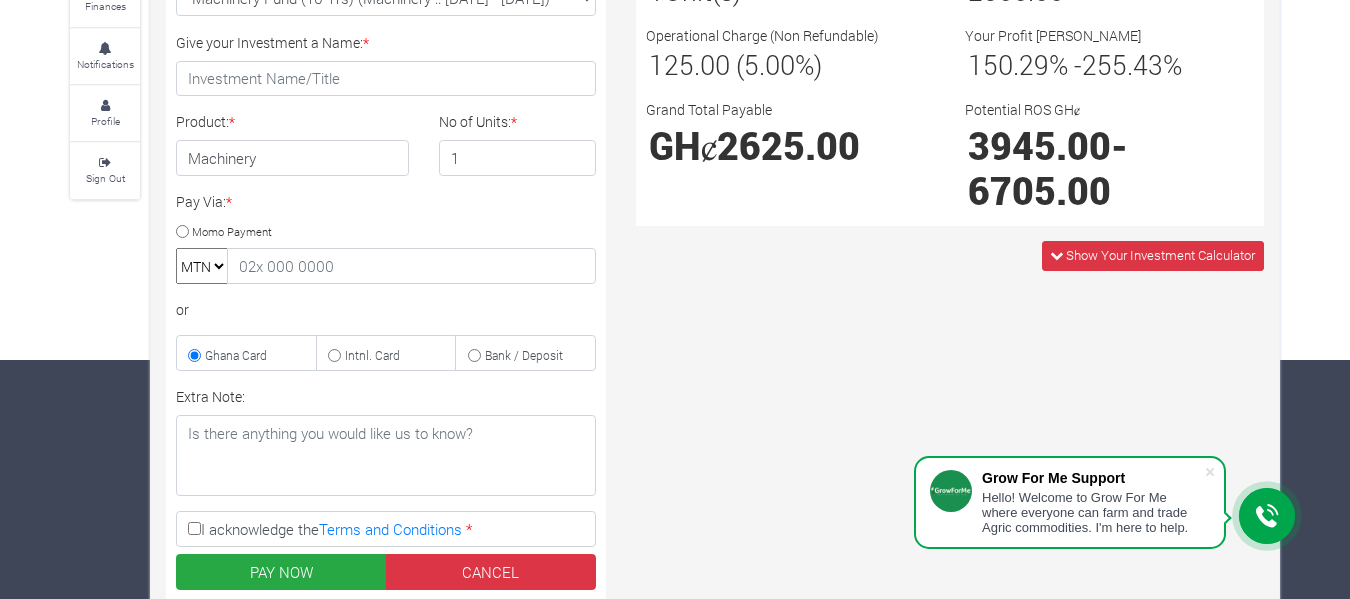 click on "Investment Financial Summary
No of Units
1  Unit(s)
Cost of Production per Unit
2500.00
Operational Charge (Non Refundable)
125.00 (5.00%)
Your Profit Margin
150.29 % -  255.43 %
Grand Total Payable GHȼ  2625.00  -" at bounding box center (950, 98) 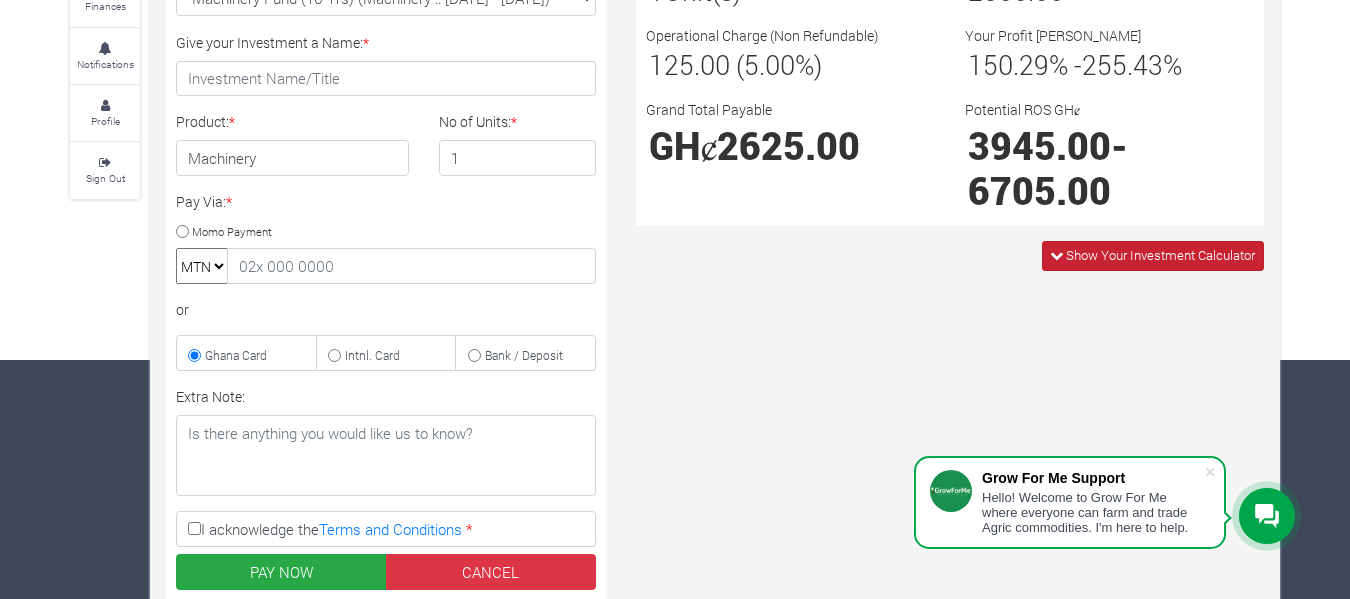 click on "Show Your Investment Calculator" at bounding box center [1160, 255] 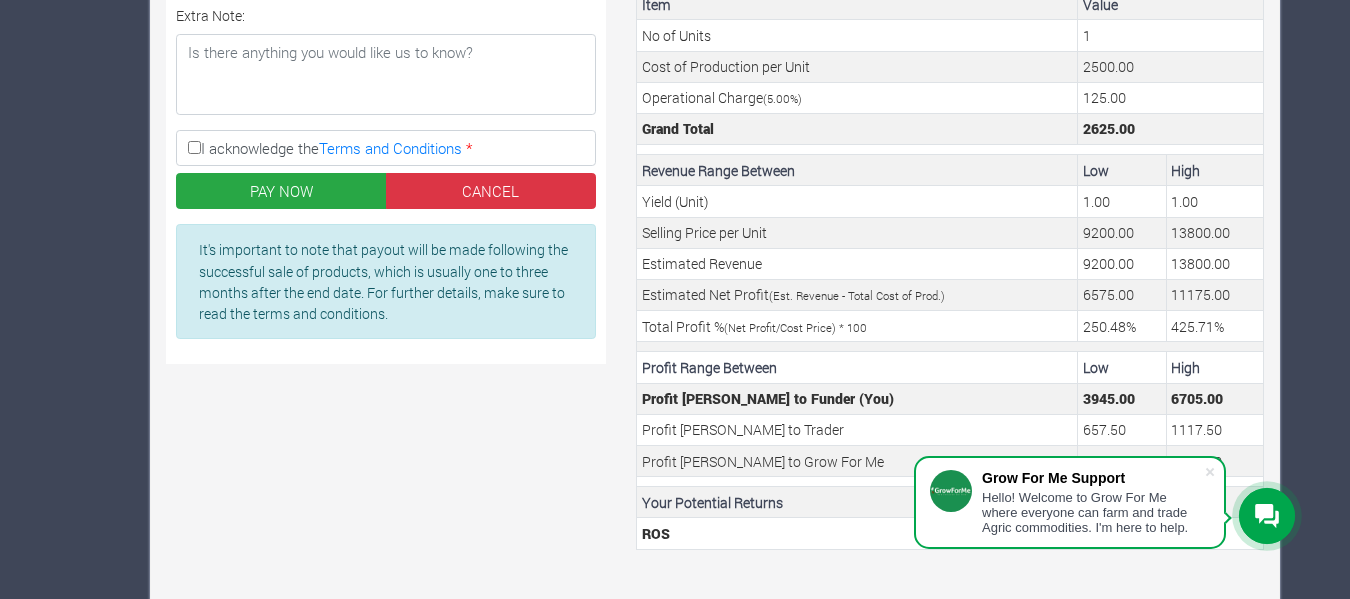 scroll, scrollTop: 640, scrollLeft: 0, axis: vertical 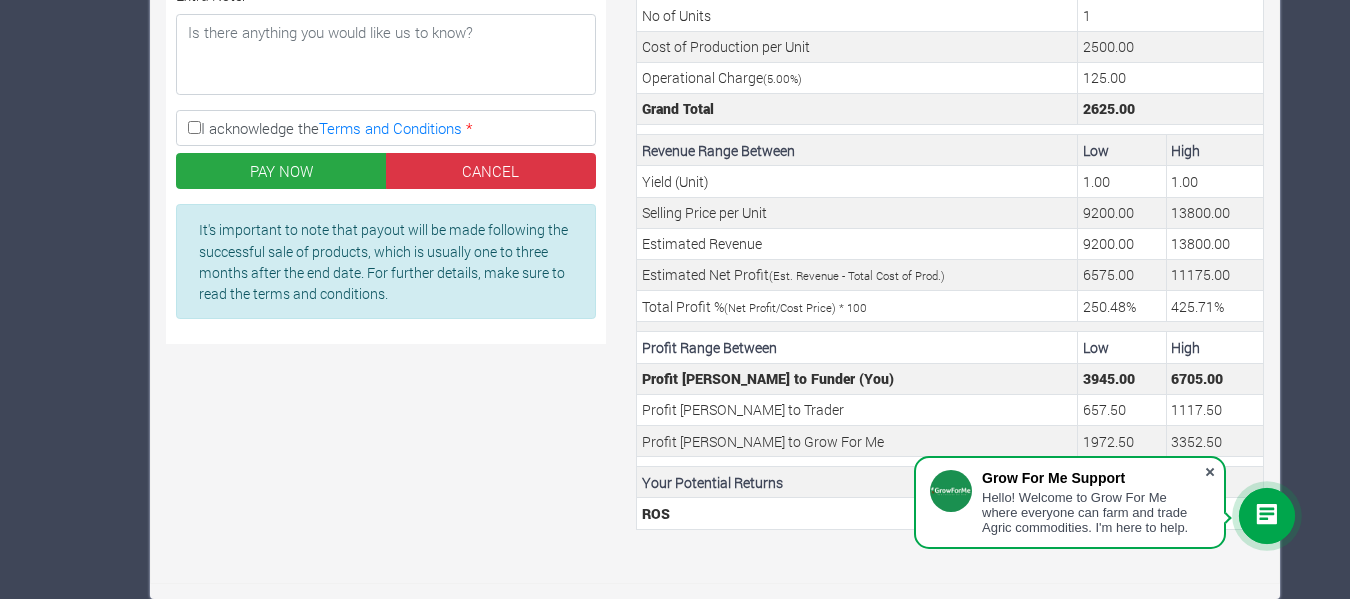 click at bounding box center (1210, 472) 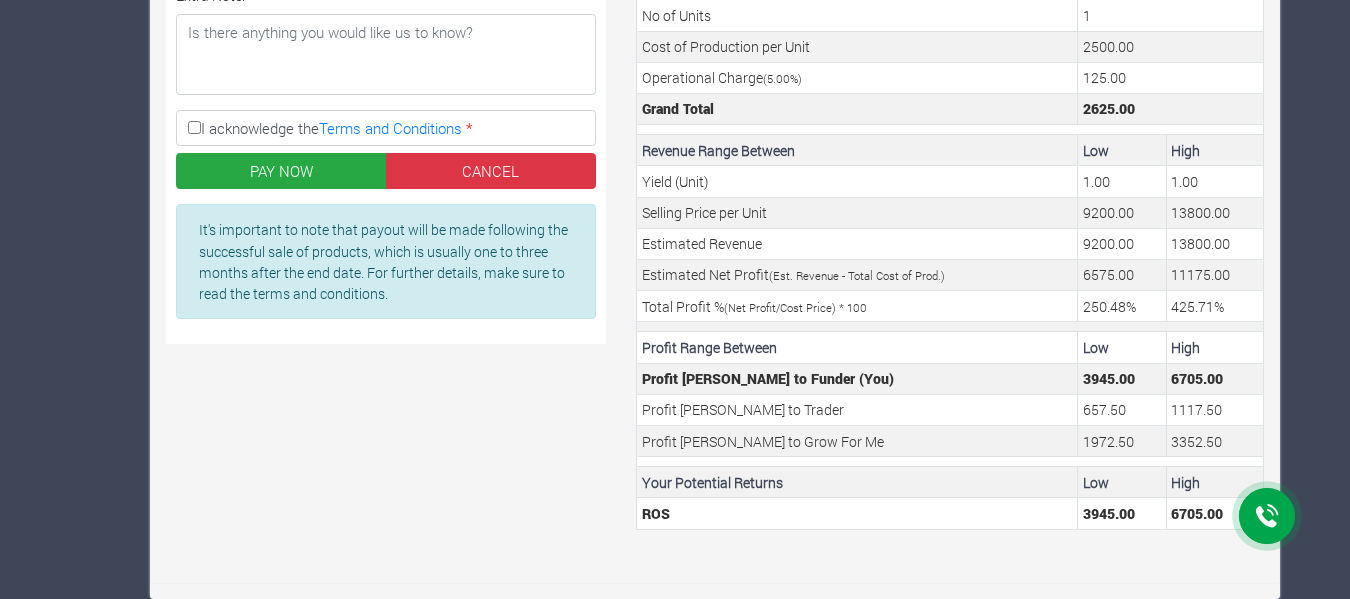 click 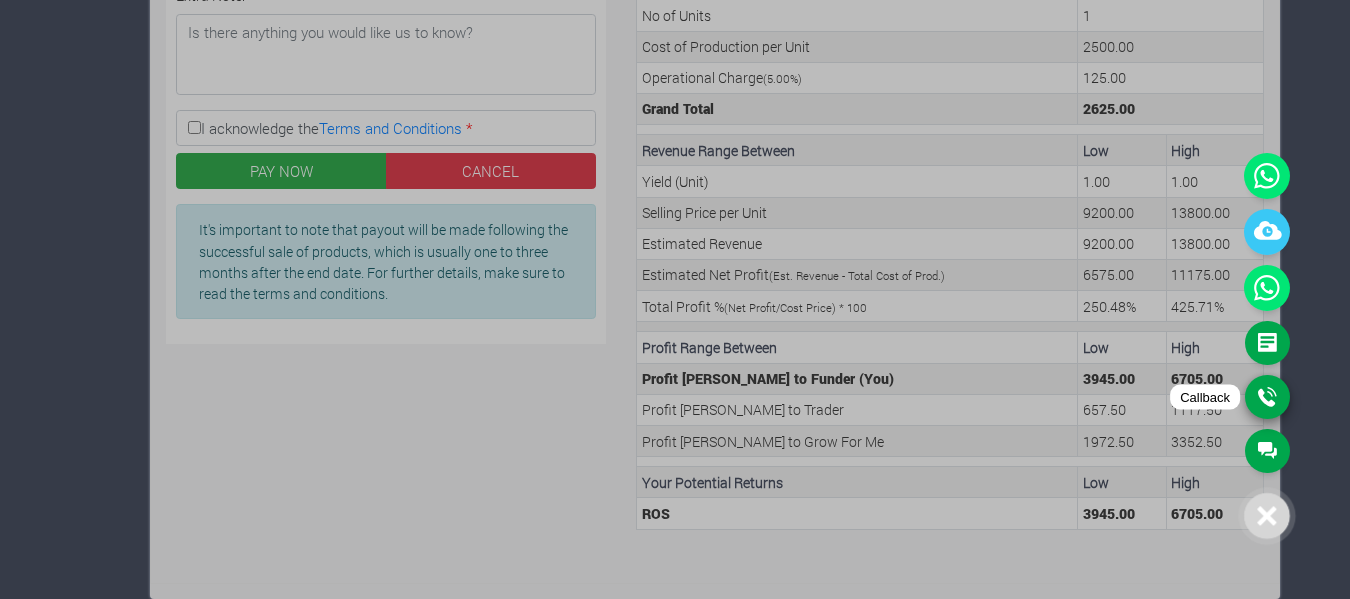 click on "Callback" at bounding box center [1267, 397] 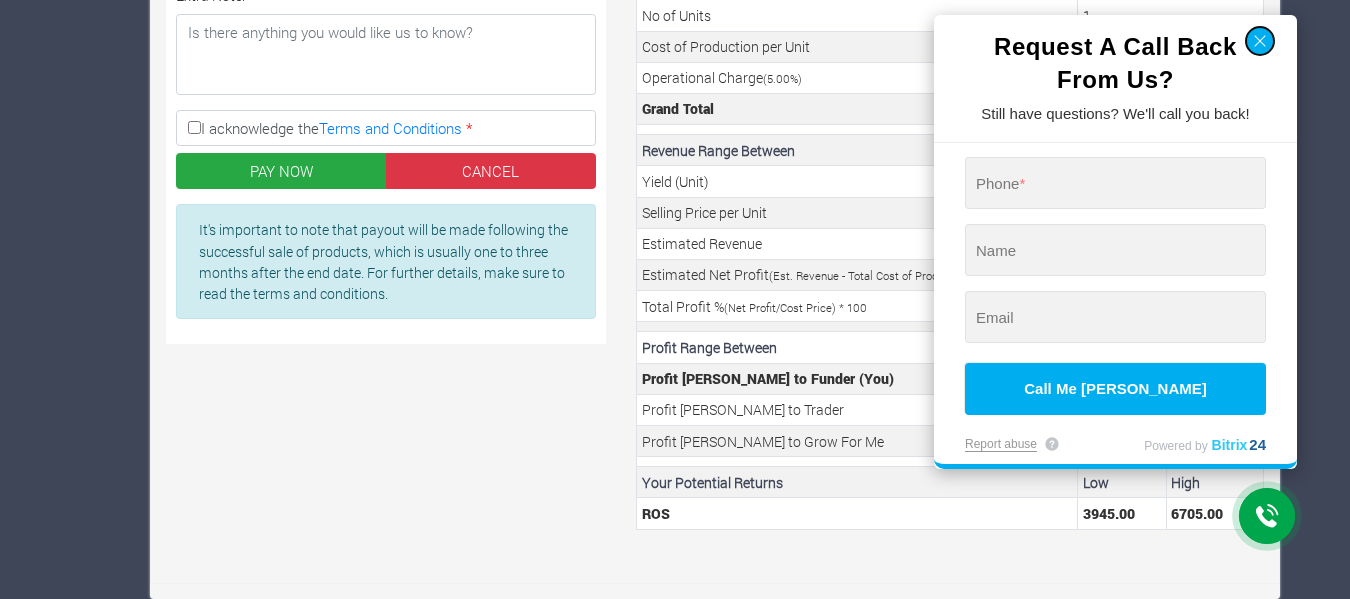 click at bounding box center (1260, 41) 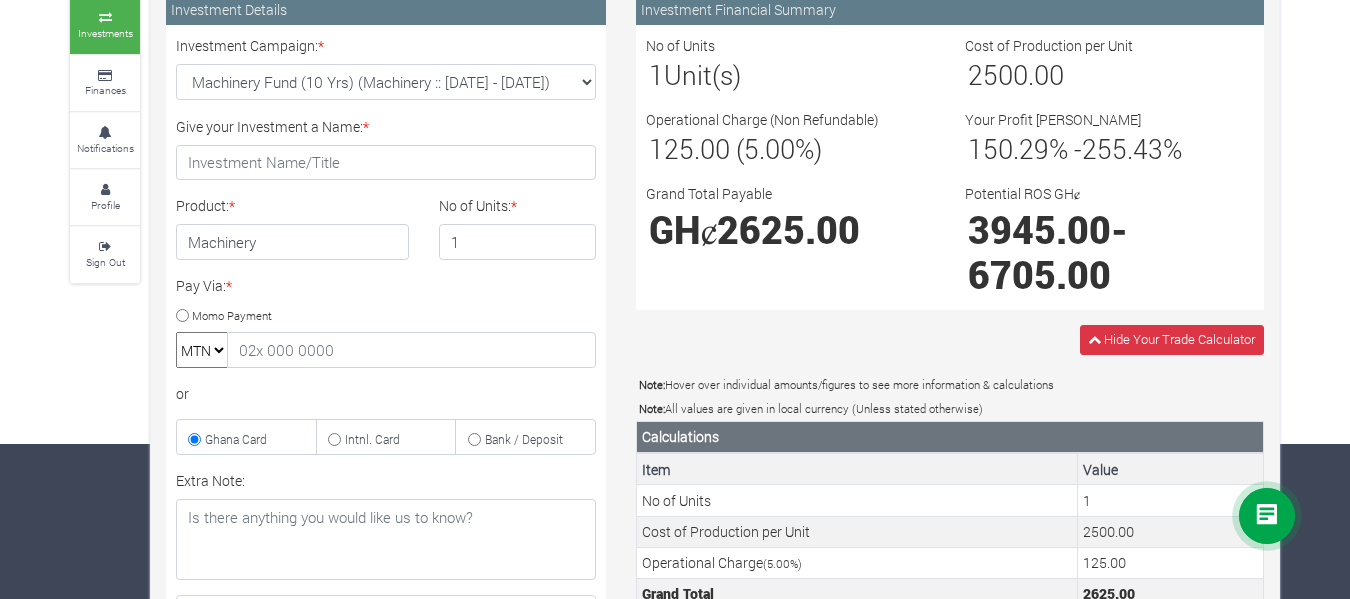 scroll, scrollTop: 0, scrollLeft: 0, axis: both 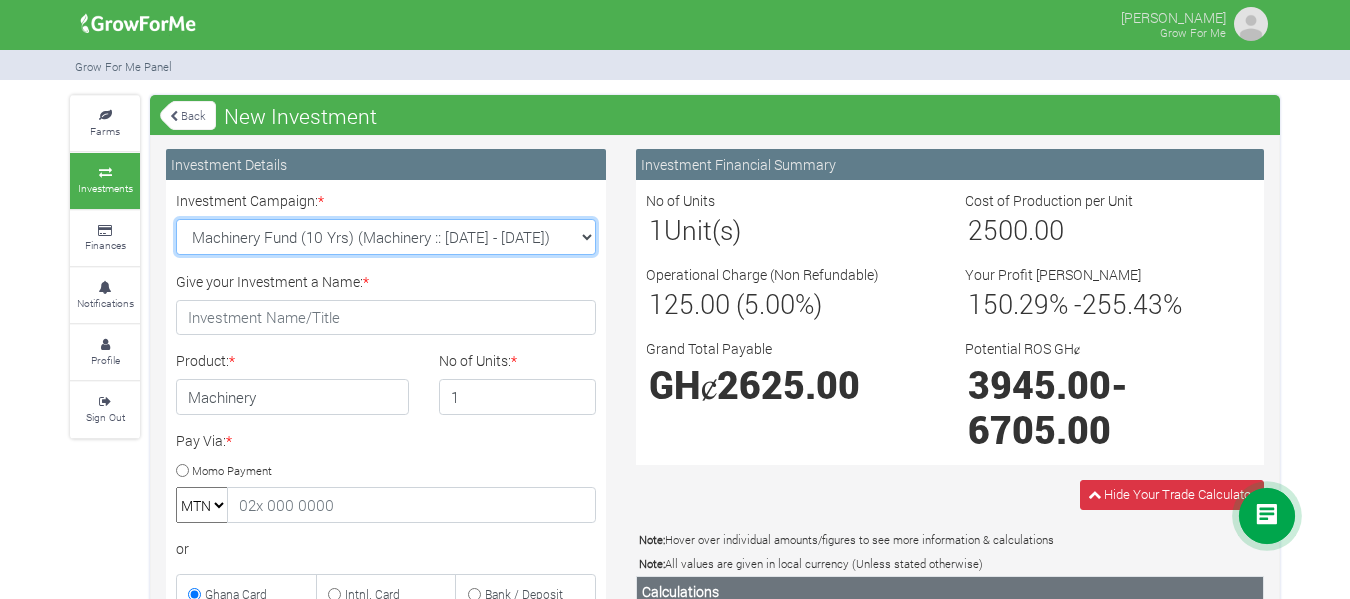 click on "Machinery Fund (10 Yrs) (Machinery :: [DATE] - [DATE])
Maize Trade 2025 Q4 (Maize Trade :: [DATE] - [DATE])
Cashew Trade 2025 Q4 (Cashew Trade :: [DATE] - [DATE])
Soybean Trade 2025 Q4 (Soybean Trade :: [DATE] - [DATE])" at bounding box center (386, 237) 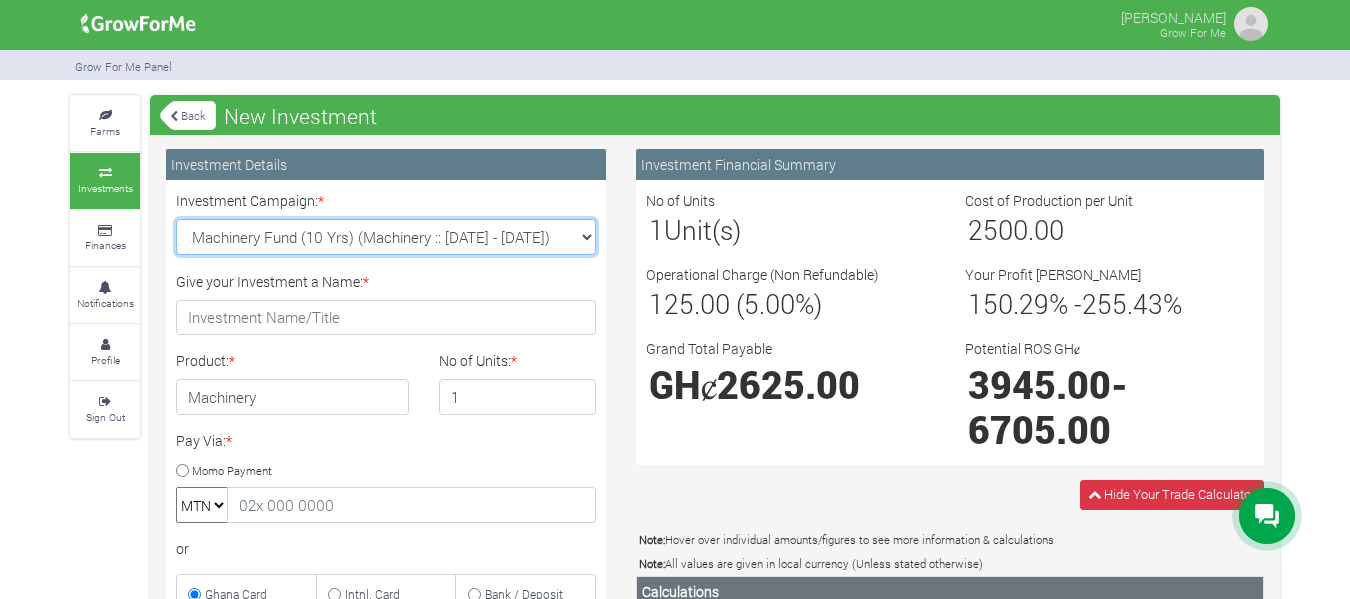 click on "Machinery Fund (10 Yrs) (Machinery :: [DATE] - [DATE])
Maize Trade 2025 Q4 (Maize Trade :: [DATE] - [DATE])
Cashew Trade 2025 Q4 (Cashew Trade :: [DATE] - [DATE])
Soybean Trade 2025 Q4 (Soybean Trade :: [DATE] - [DATE])" at bounding box center [386, 237] 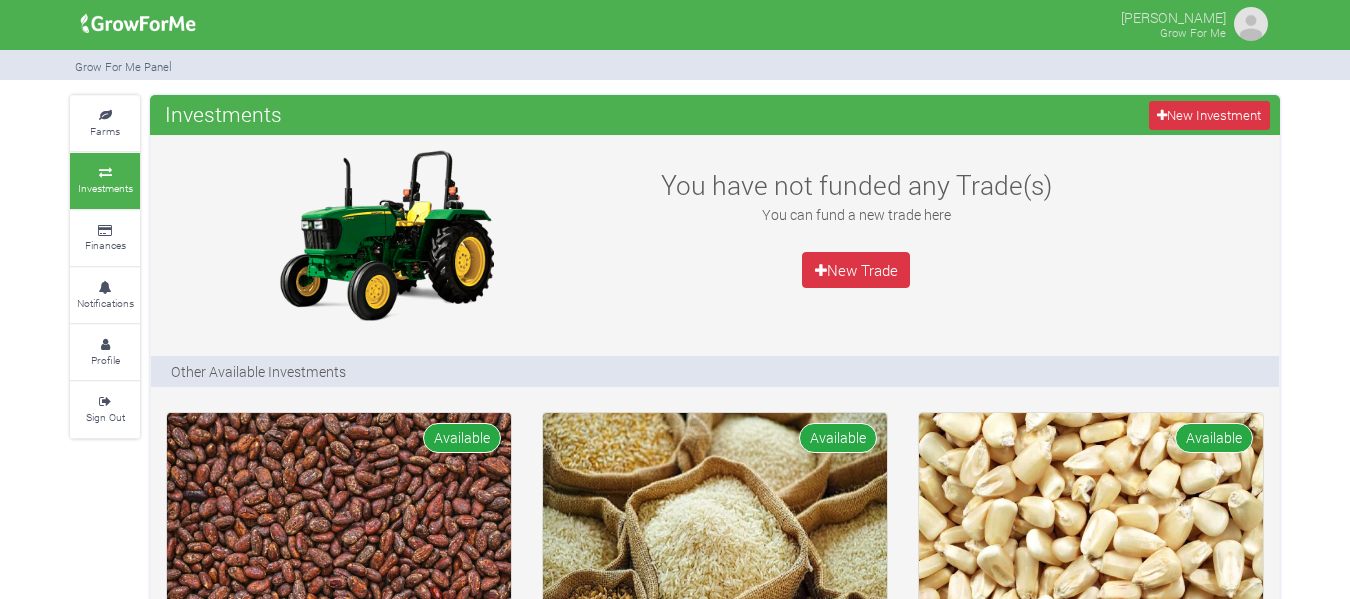 scroll, scrollTop: 0, scrollLeft: 0, axis: both 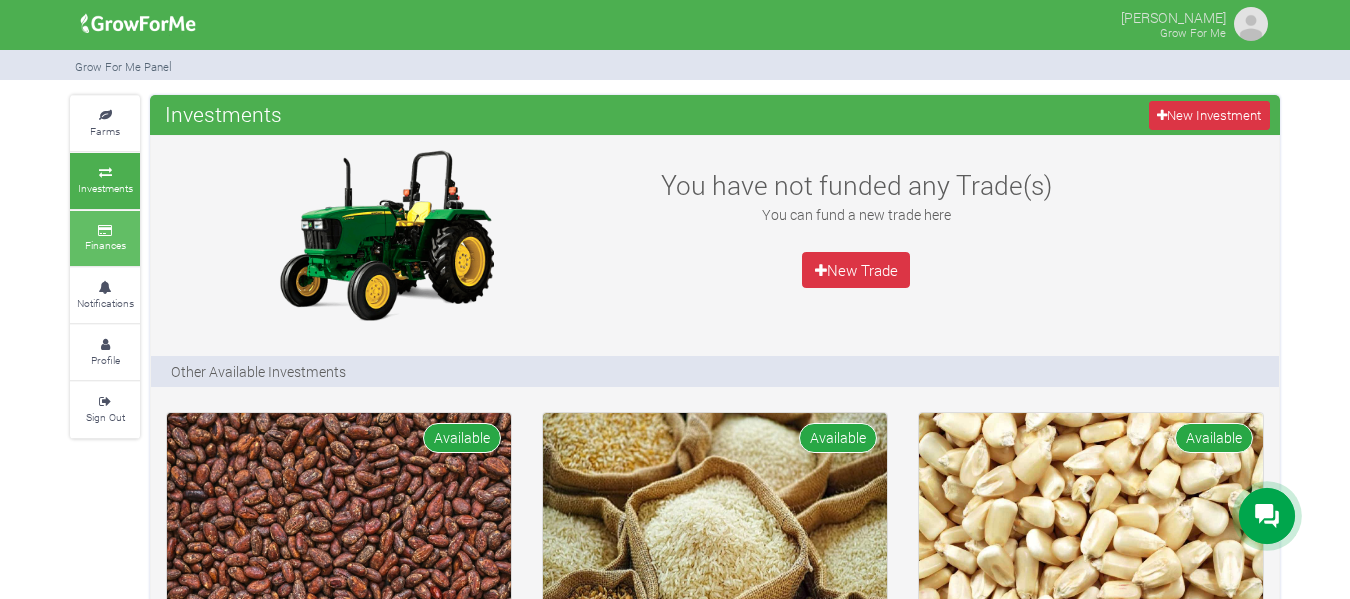 click on "Finances" at bounding box center (105, 238) 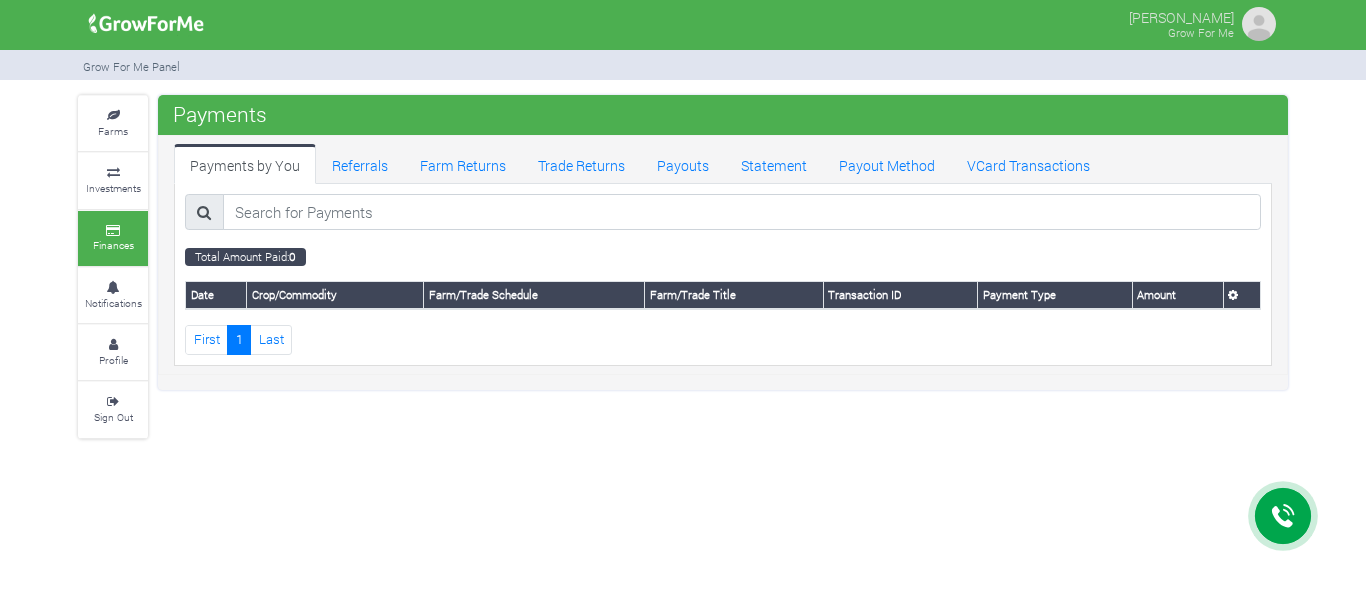 scroll, scrollTop: 0, scrollLeft: 0, axis: both 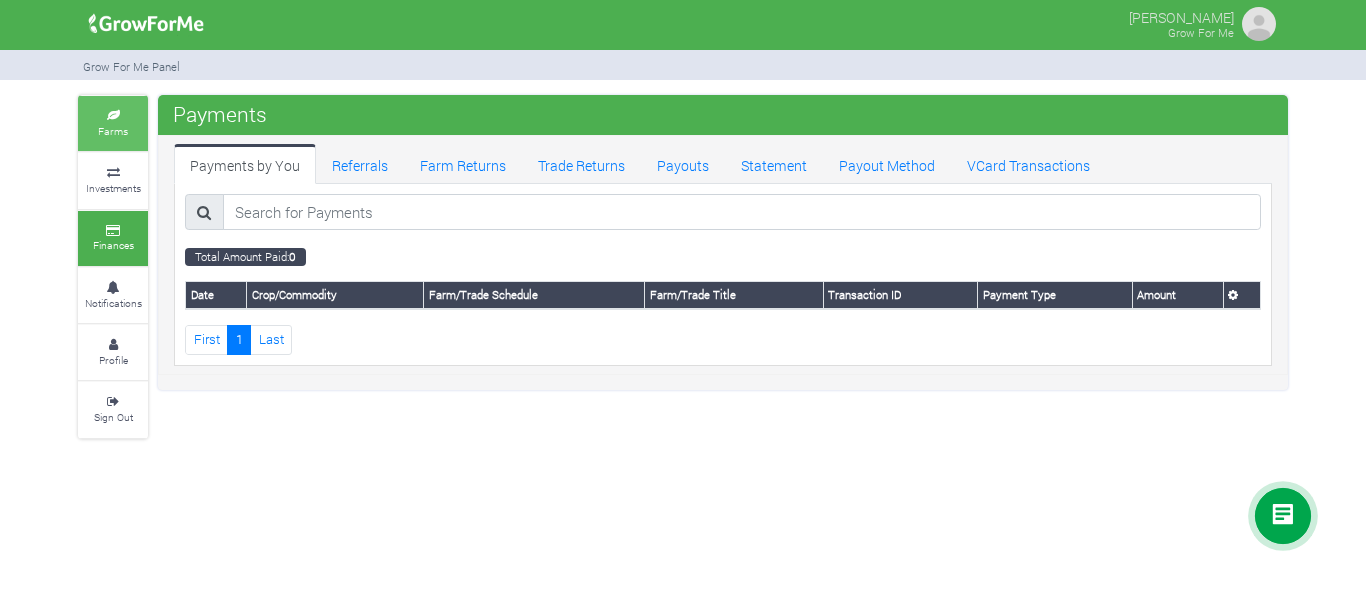 click on "Farms" at bounding box center [113, 123] 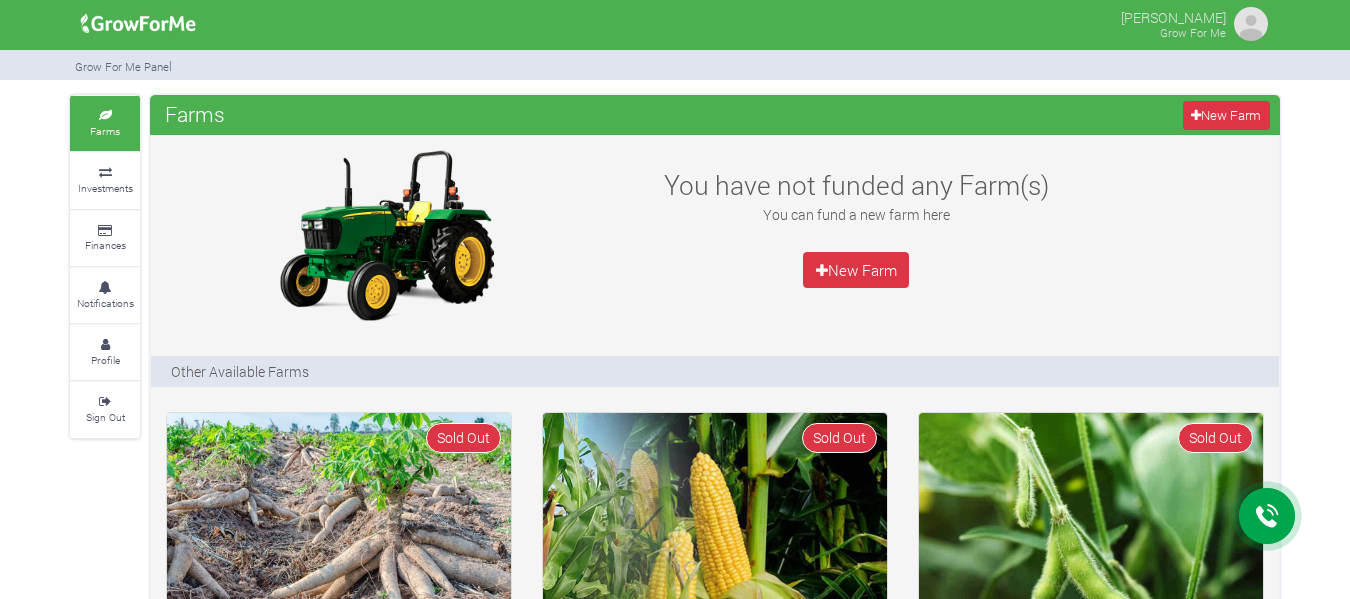 scroll, scrollTop: 0, scrollLeft: 0, axis: both 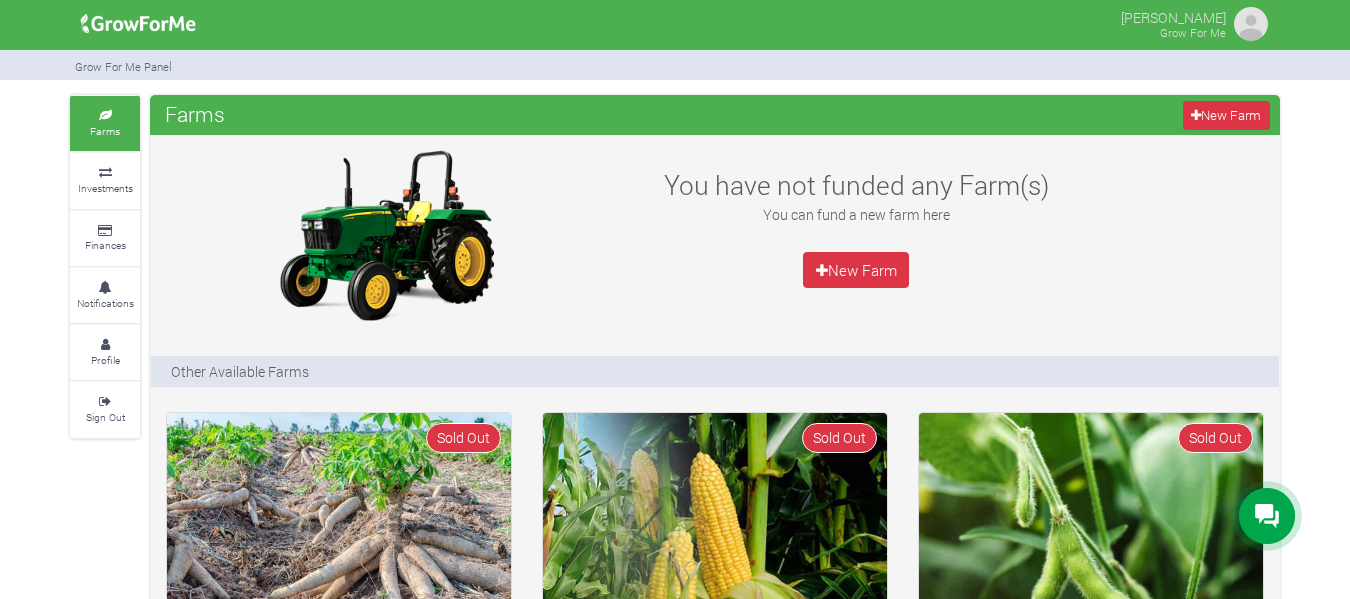 click at bounding box center [1251, 24] 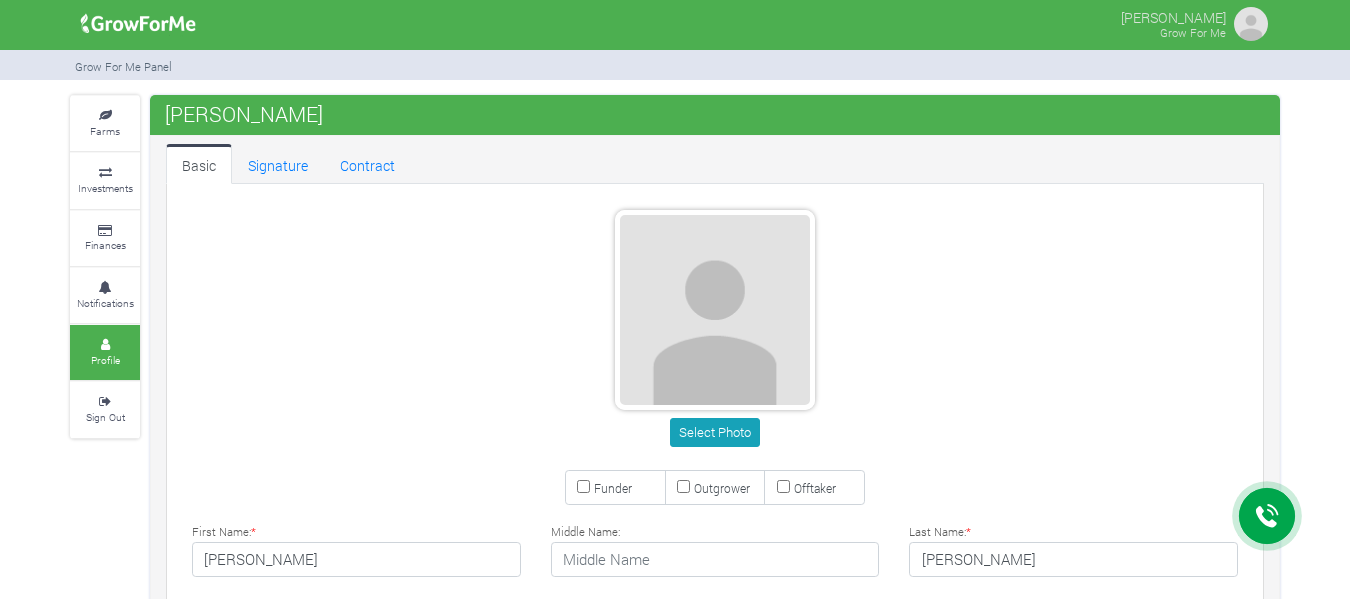 scroll, scrollTop: 0, scrollLeft: 0, axis: both 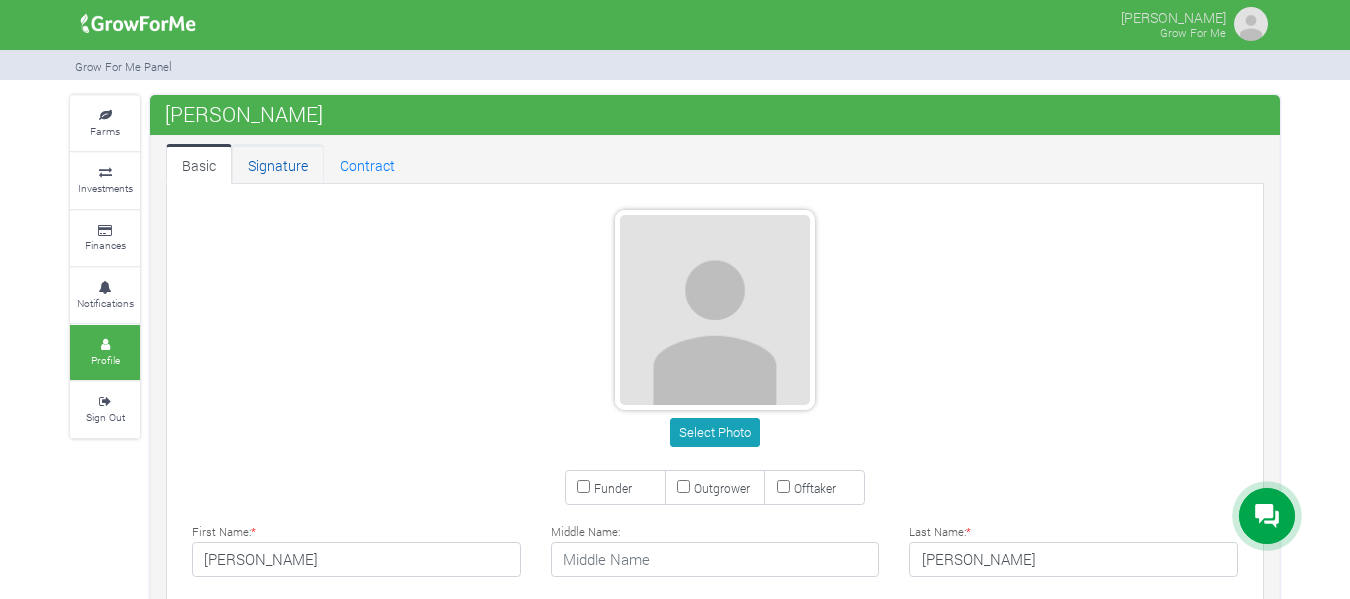 click on "Signature" at bounding box center [278, 164] 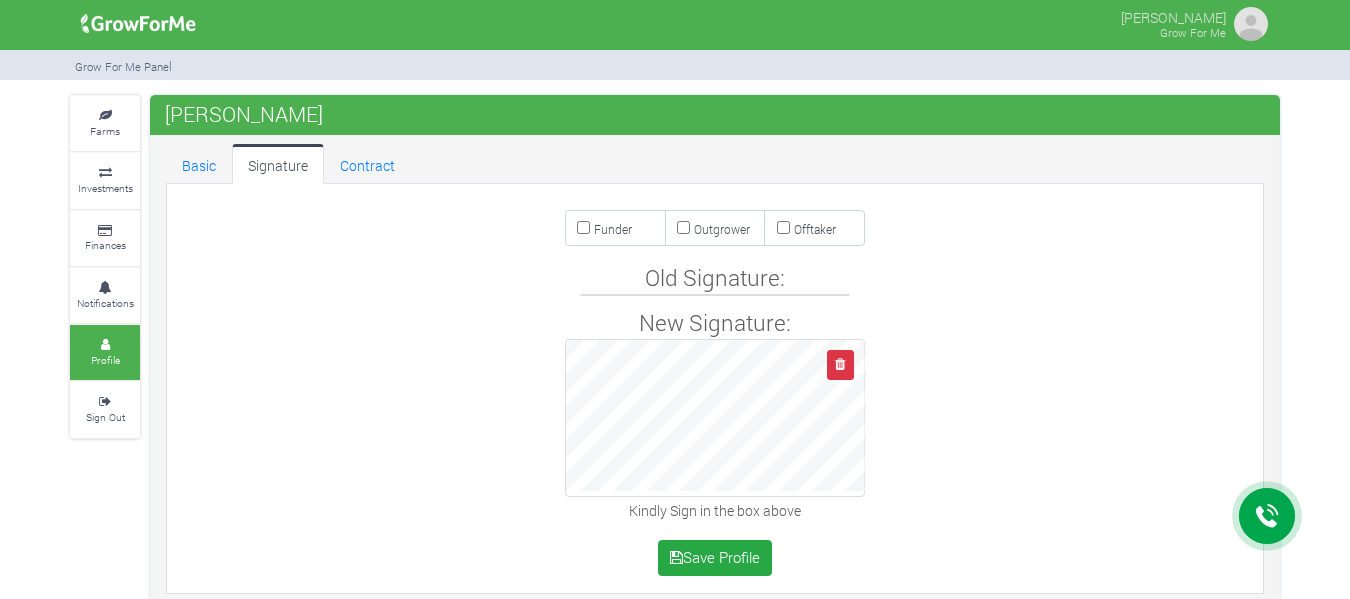 scroll, scrollTop: 0, scrollLeft: 0, axis: both 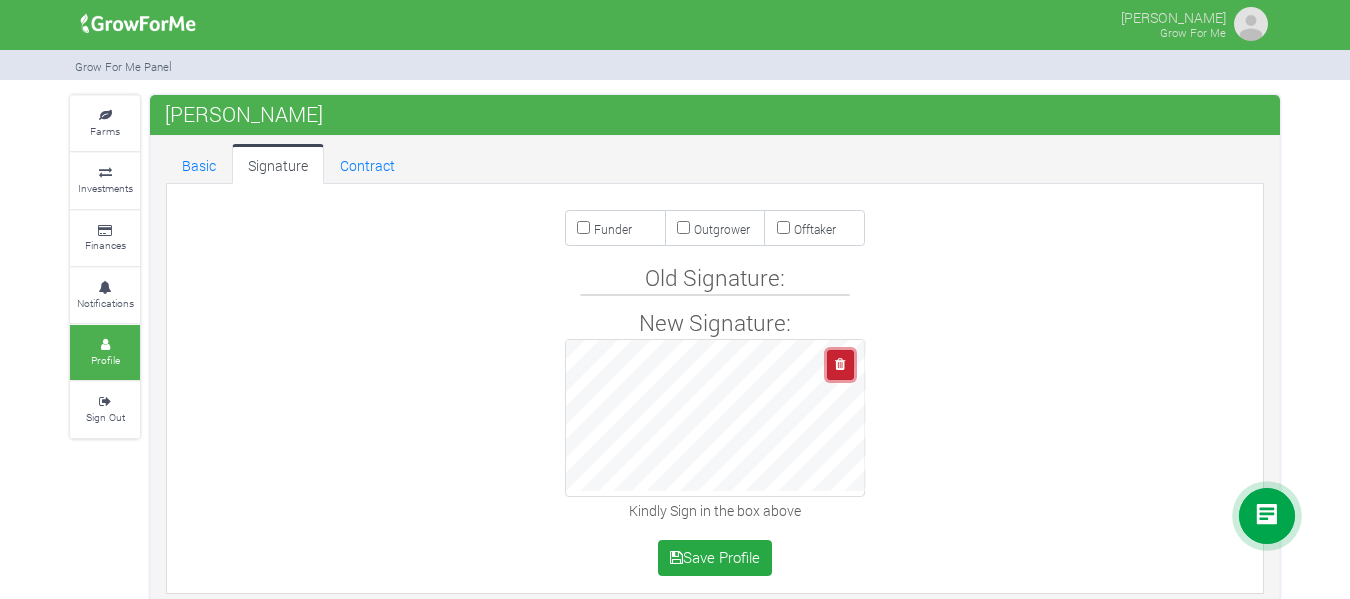 click at bounding box center [840, 364] 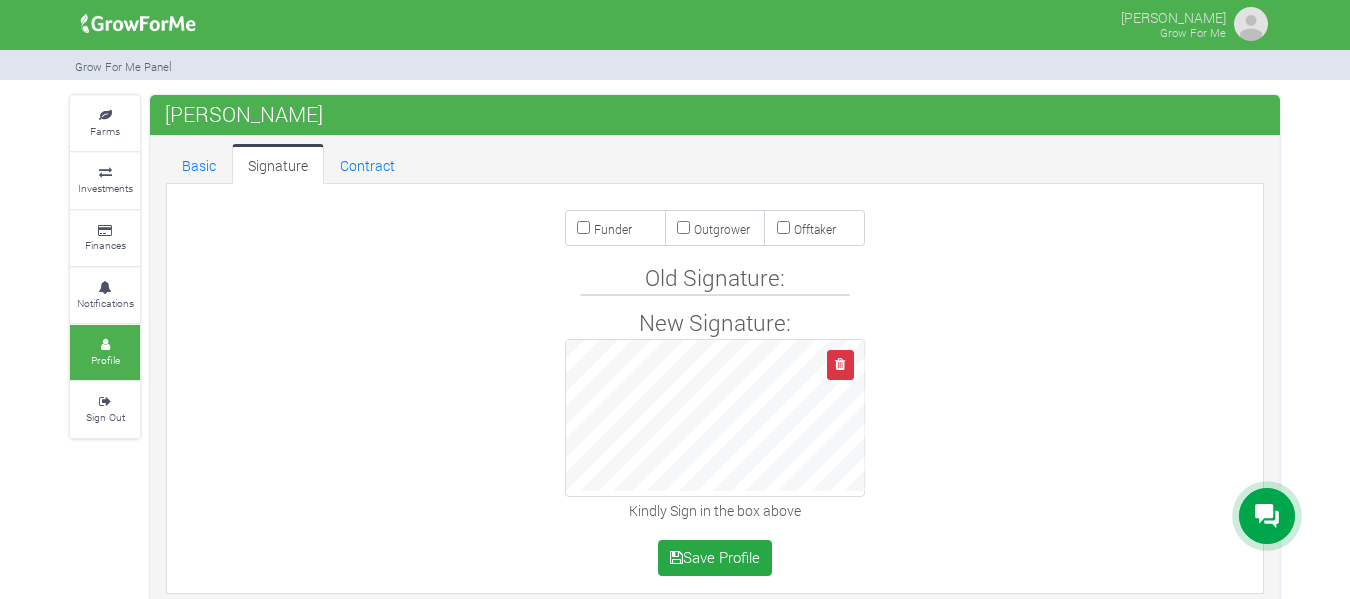 click on "New Signature:
Kindly Sign in the box above" at bounding box center [715, 415] 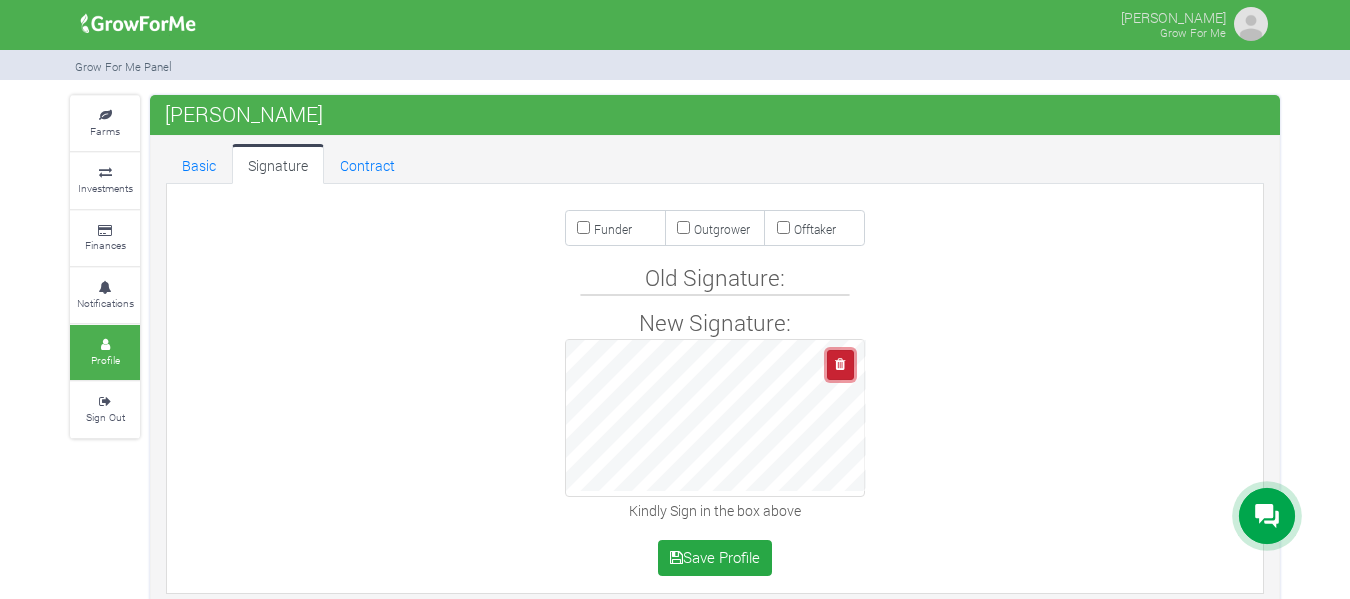 click at bounding box center [840, 364] 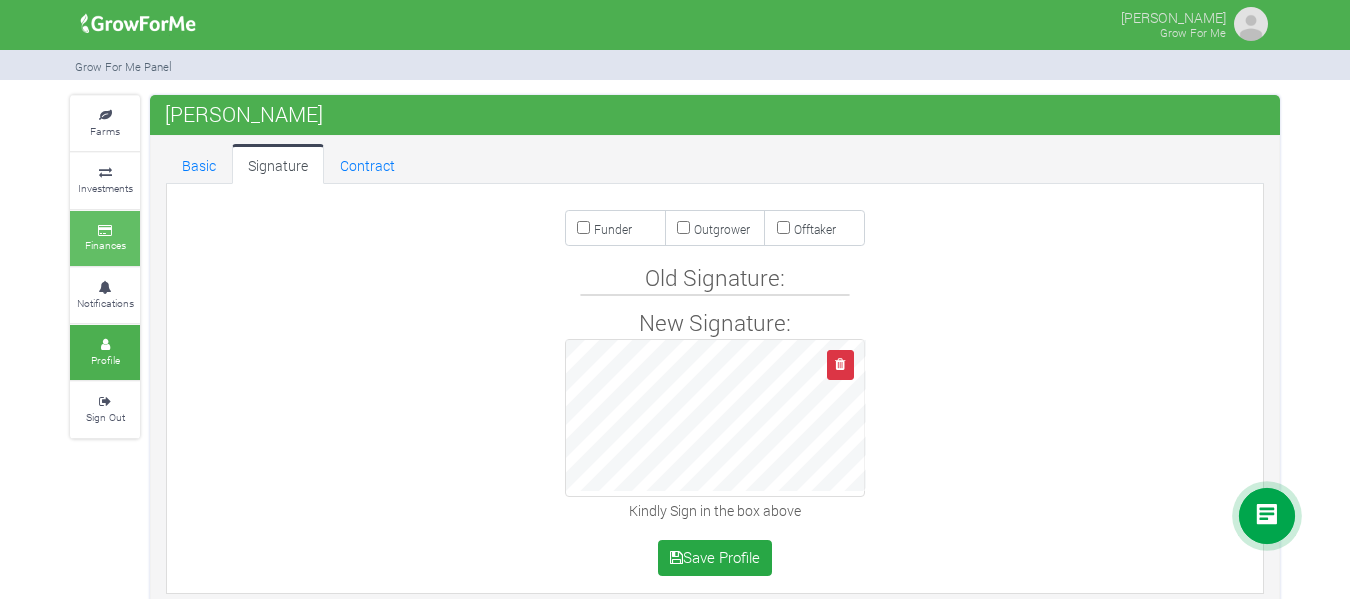 click on "Finances" at bounding box center [105, 238] 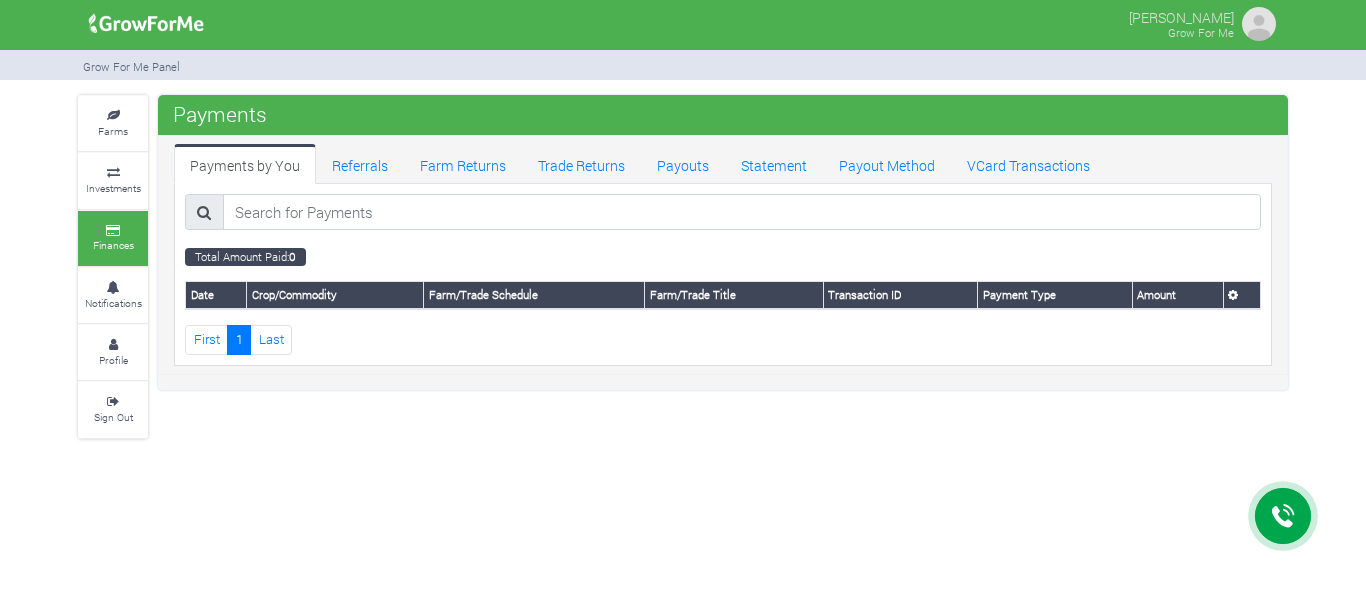 scroll, scrollTop: 0, scrollLeft: 0, axis: both 